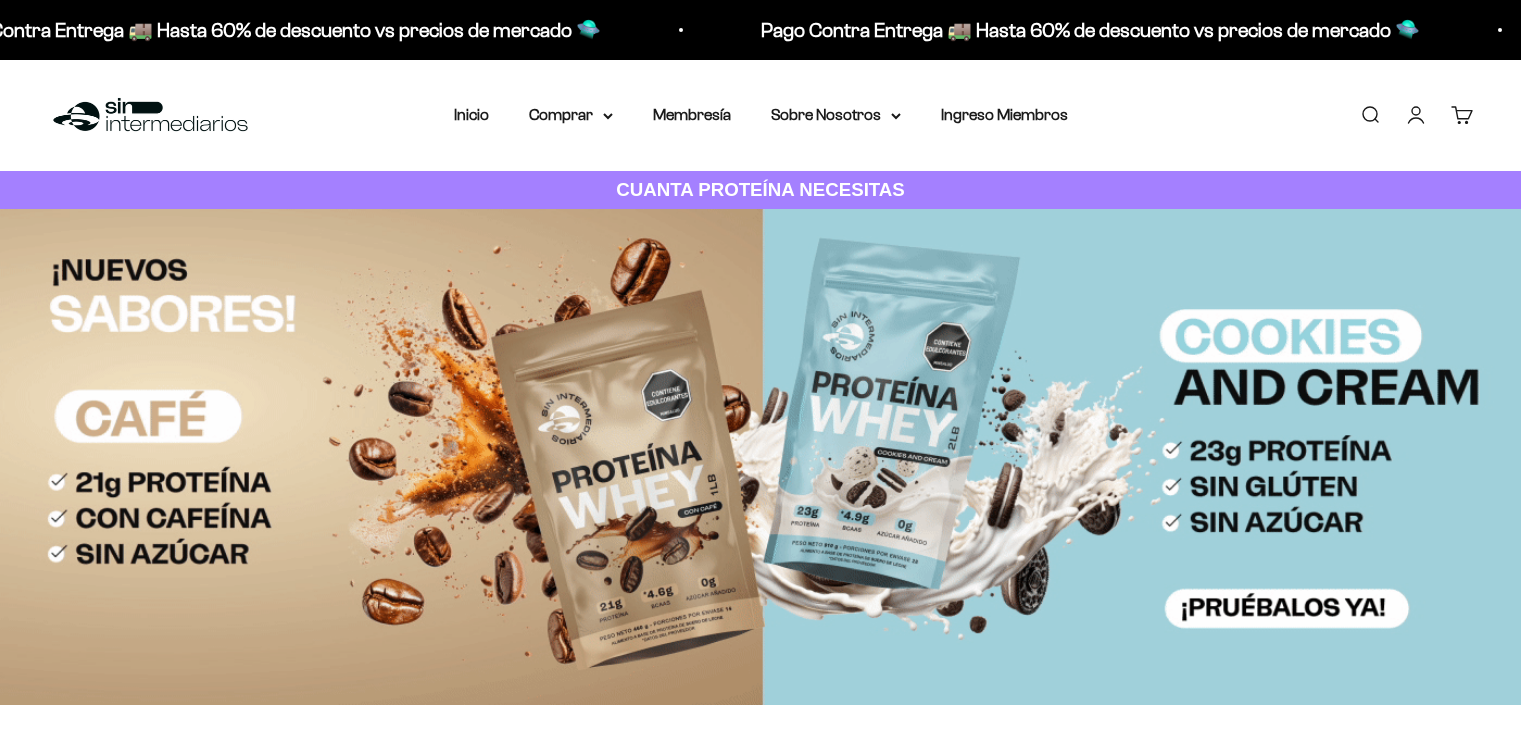 scroll, scrollTop: 0, scrollLeft: 0, axis: both 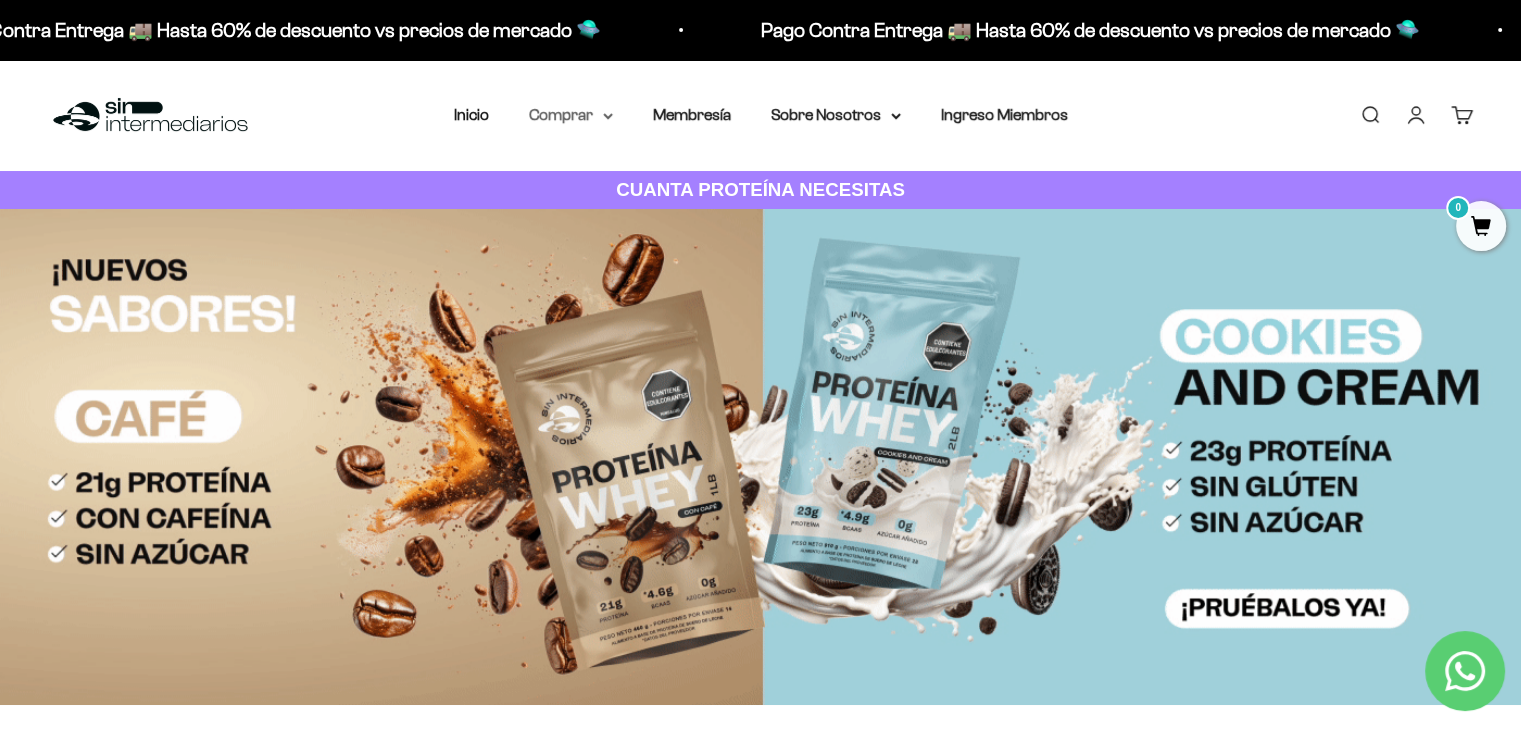 click on "Comprar" at bounding box center [571, 115] 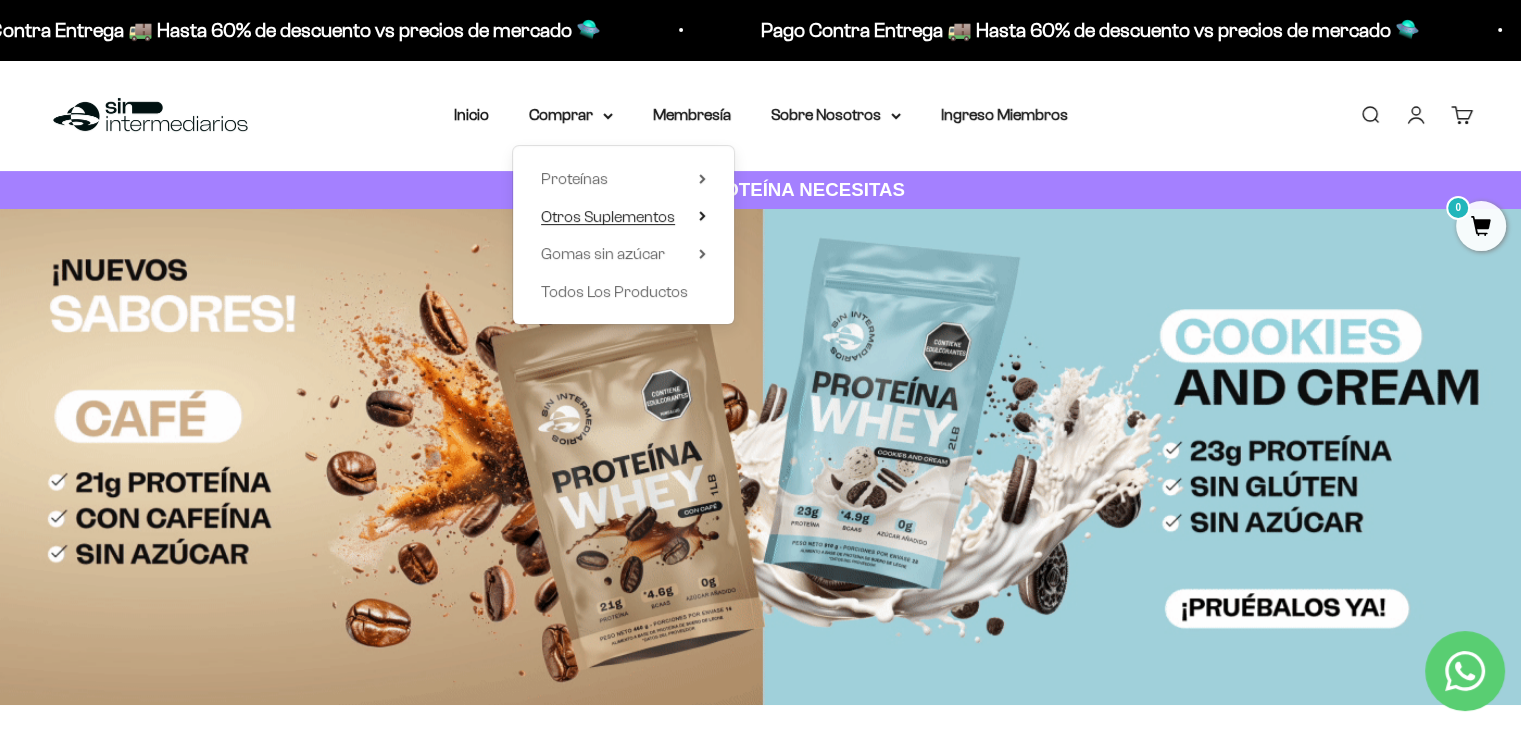 click on "Otros Suplementos" at bounding box center (608, 216) 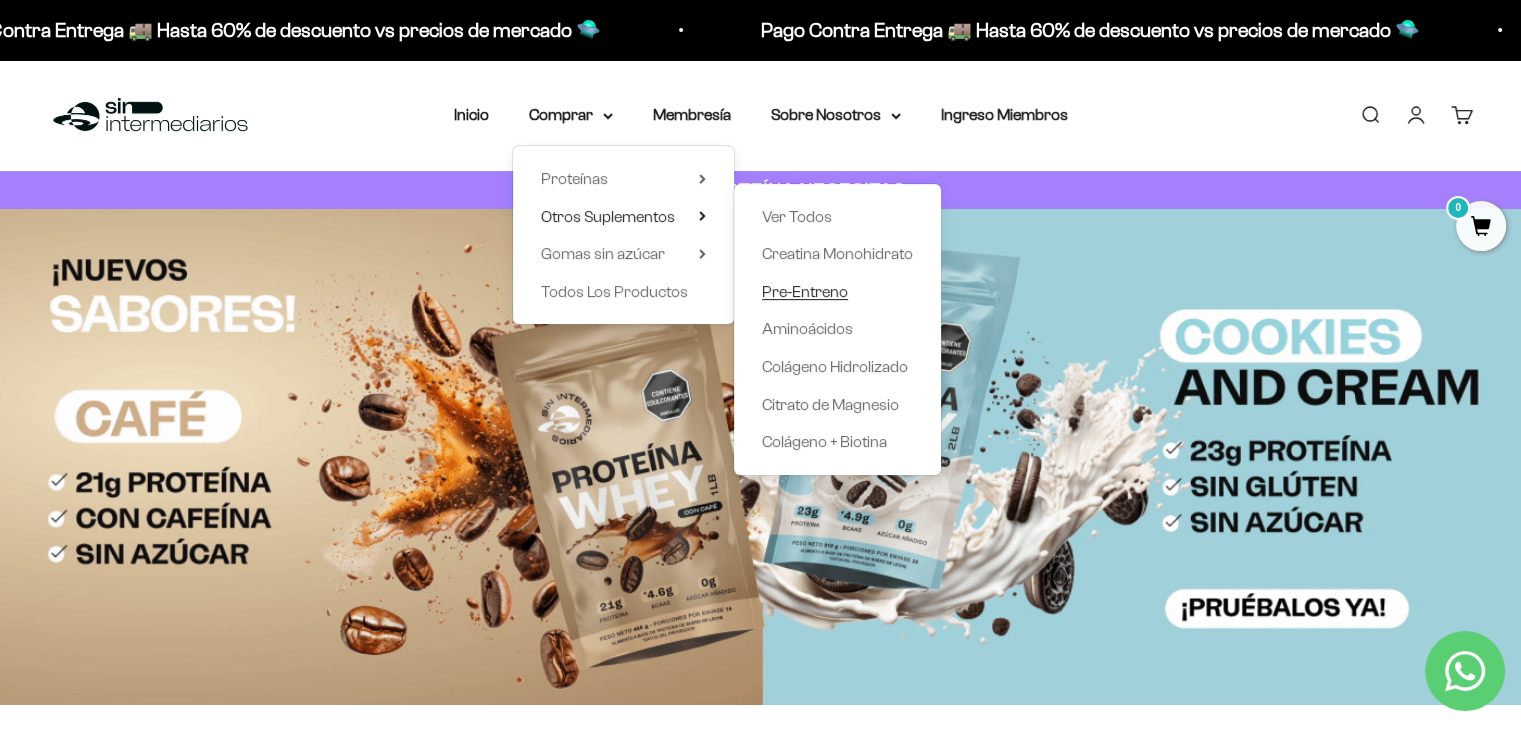 click on "Pre-Entreno" at bounding box center [805, 291] 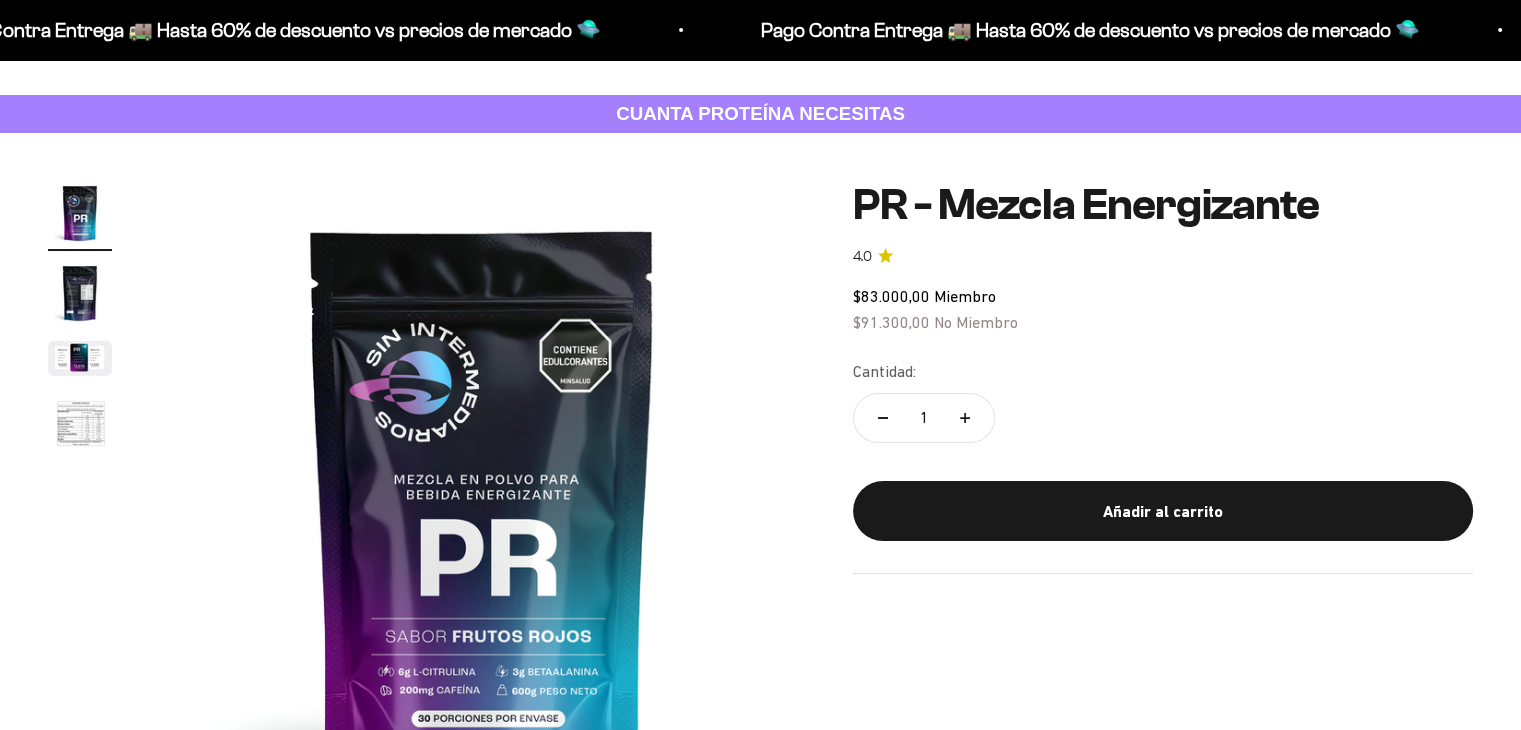 scroll, scrollTop: 76, scrollLeft: 0, axis: vertical 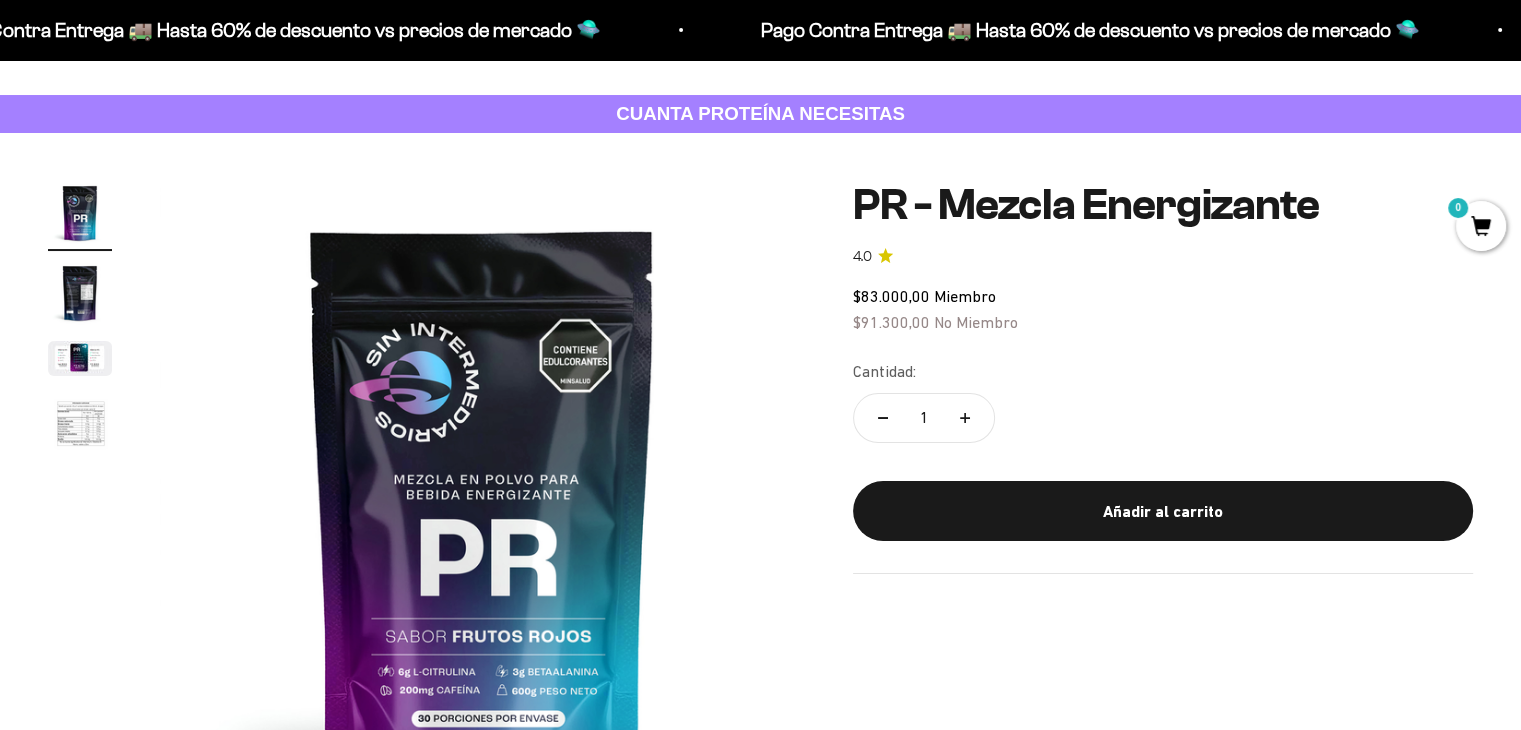 click 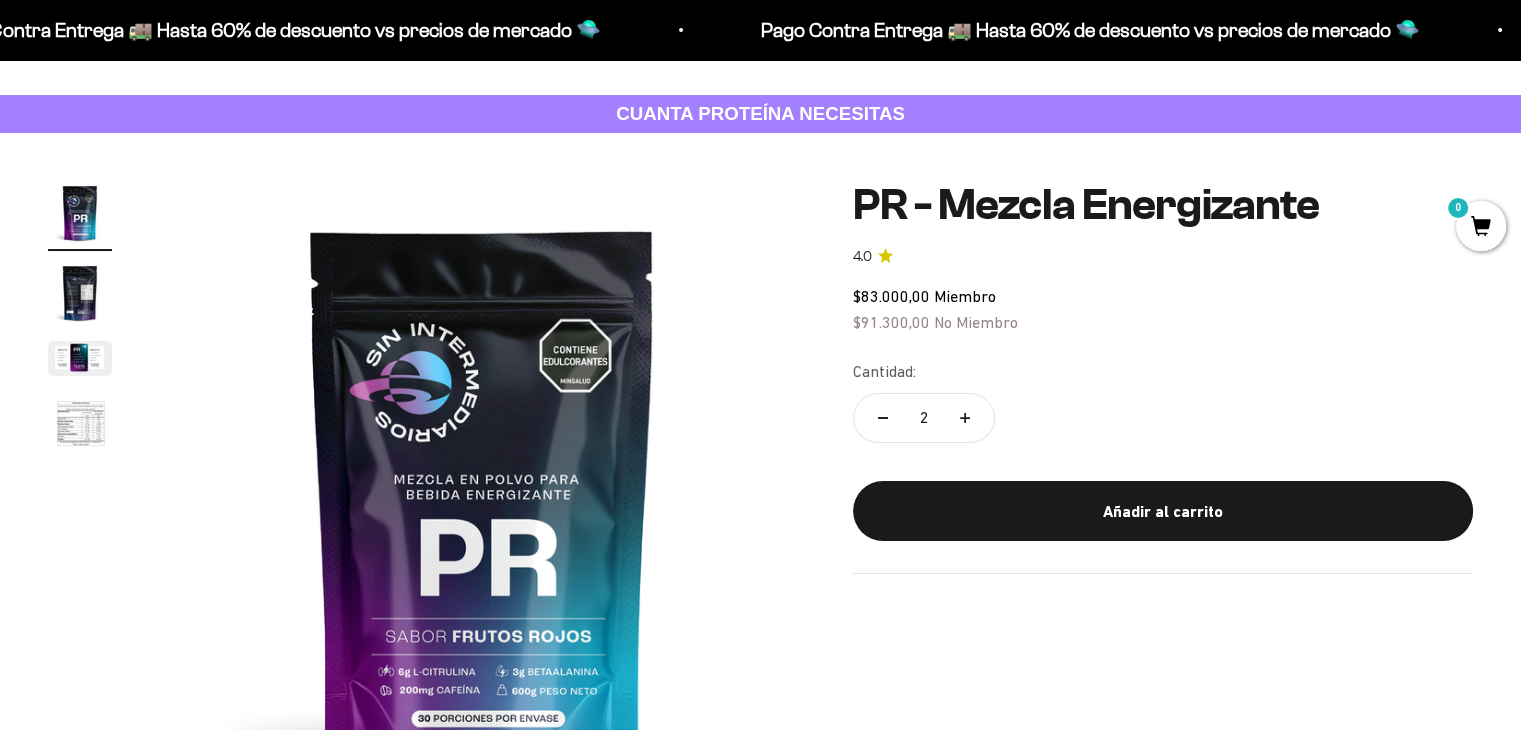 click 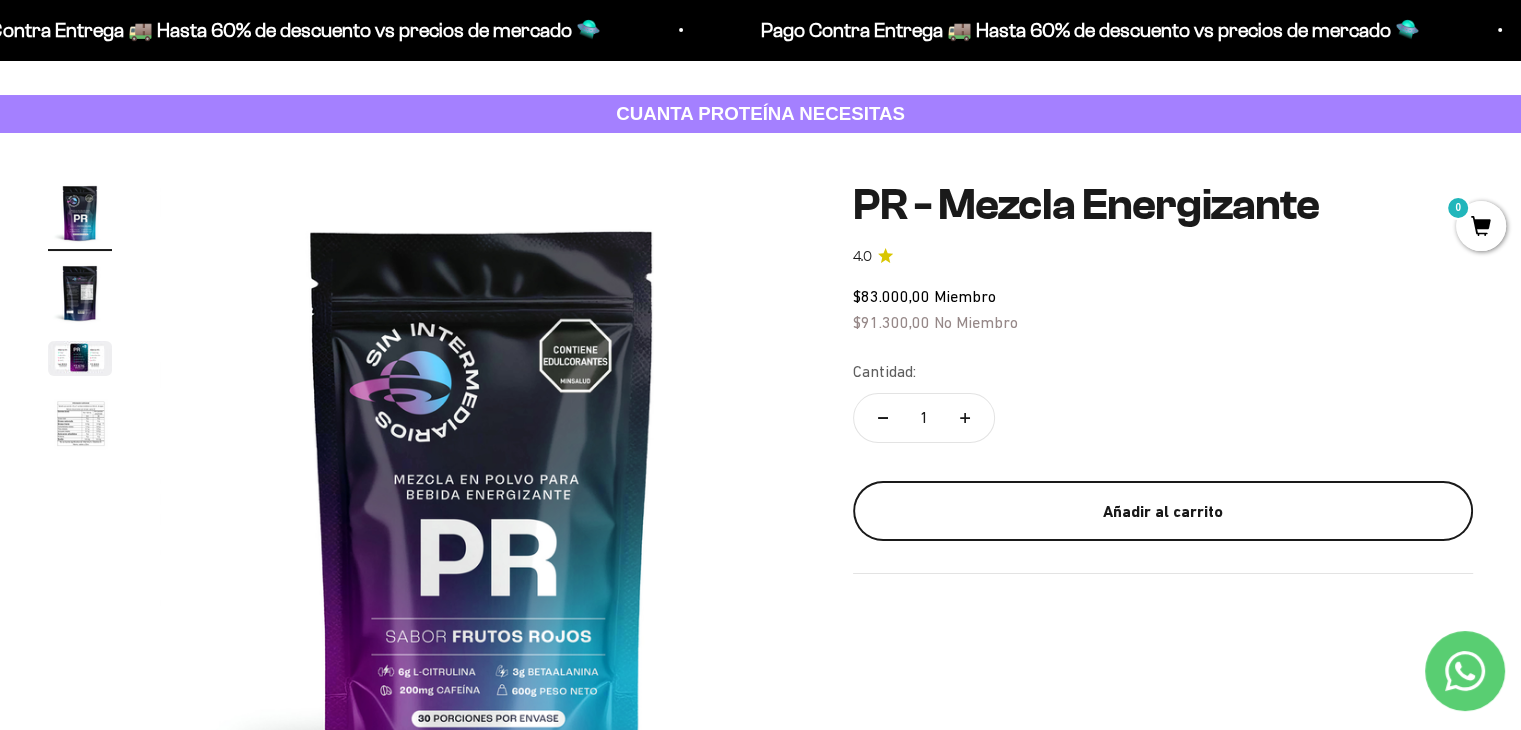 click on "Añadir al carrito" at bounding box center [1163, 512] 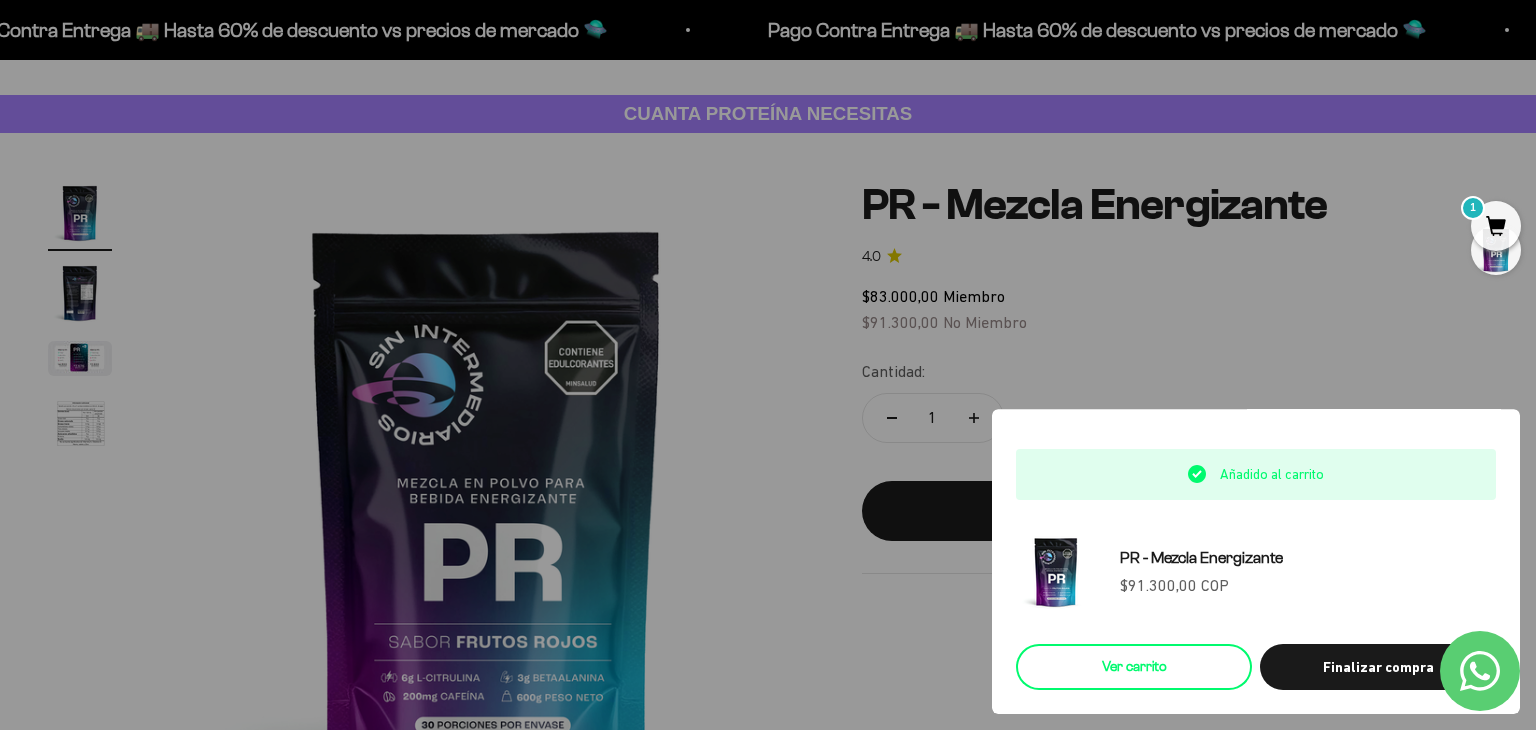 click on "Ver carrito" at bounding box center [1134, 667] 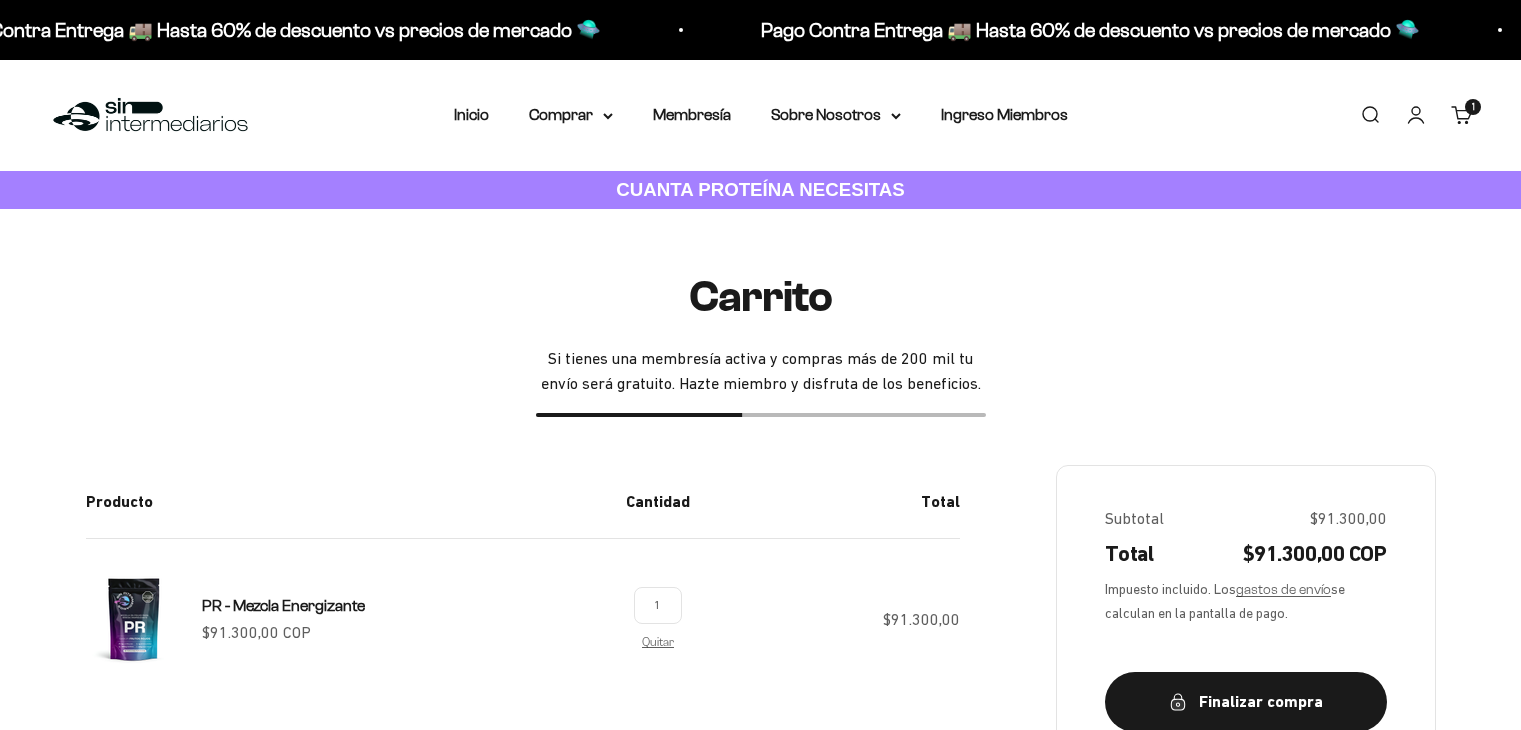scroll, scrollTop: 0, scrollLeft: 0, axis: both 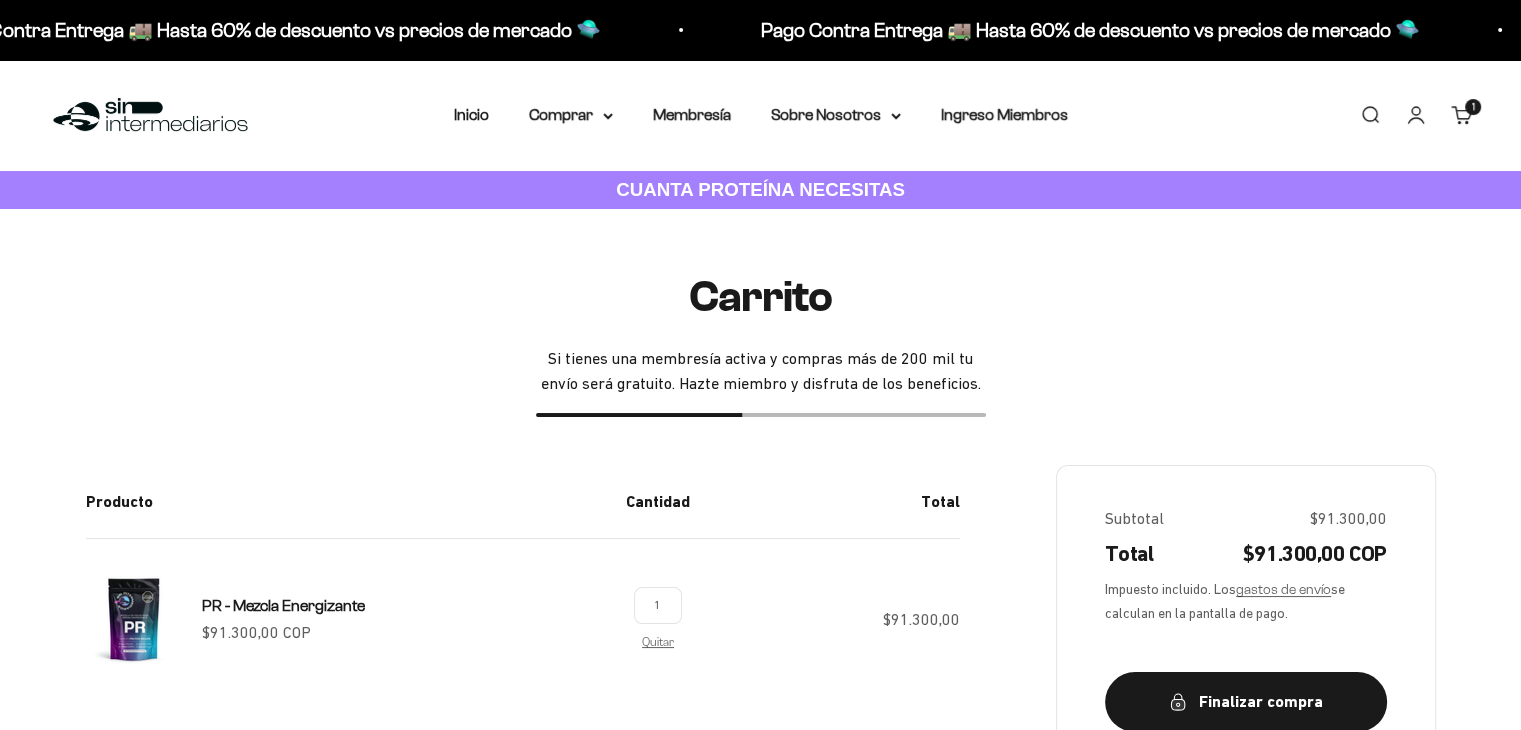 click on "Menú
Buscar
Inicio
Comprar
Proteínas
Ver Todos
Whey
Iso Vegan Pancakes Pre-Entreno 1" at bounding box center [760, 115] 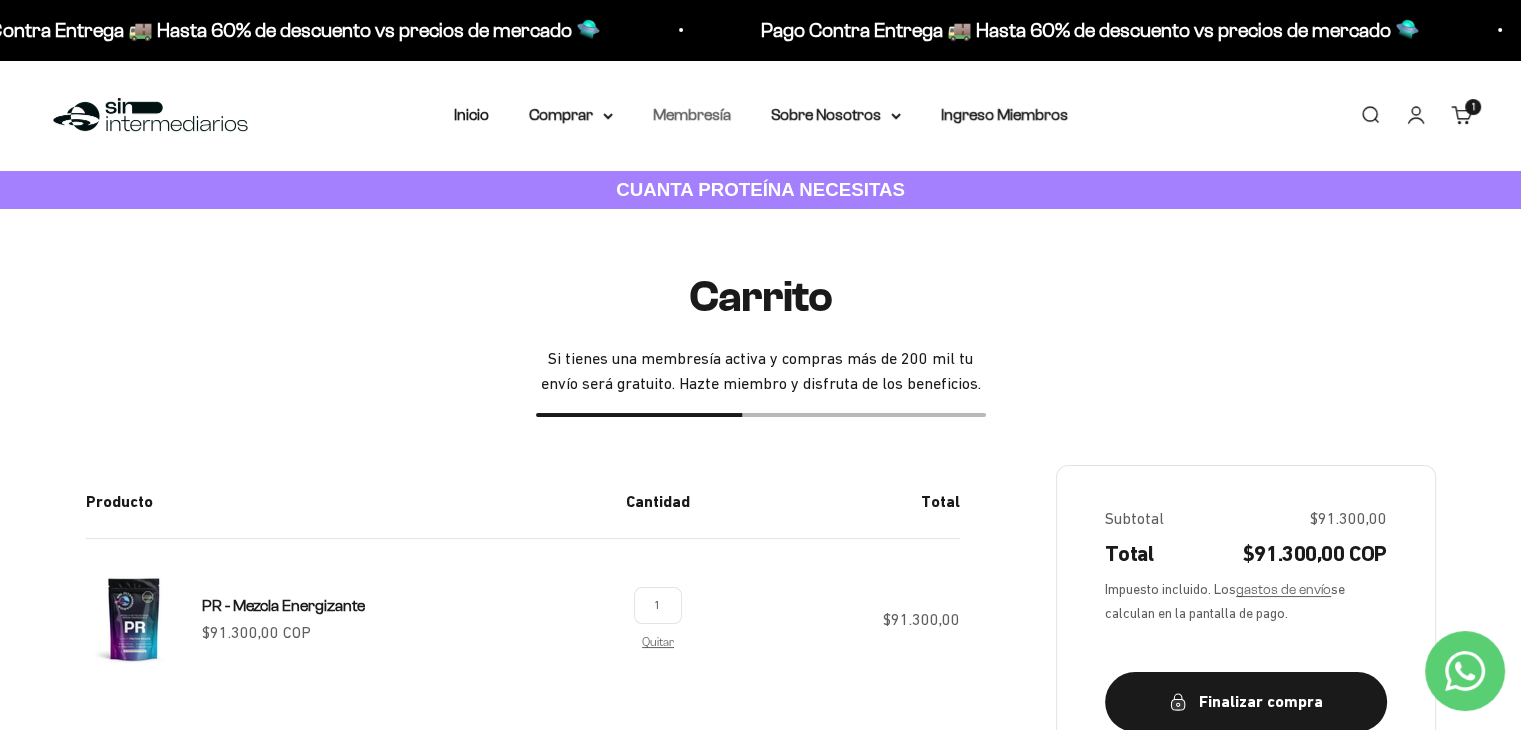 click on "Membresía" at bounding box center [692, 114] 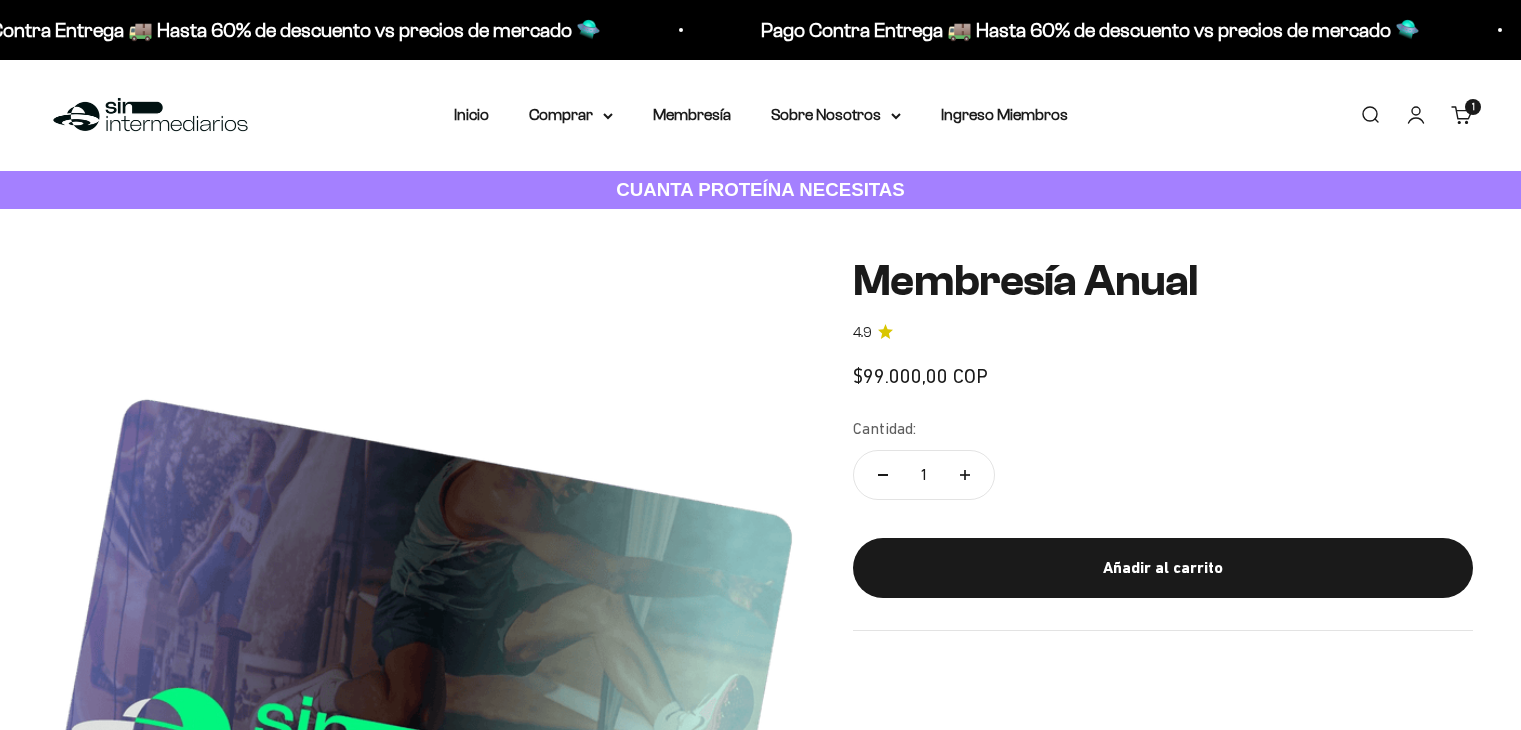 scroll, scrollTop: 0, scrollLeft: 0, axis: both 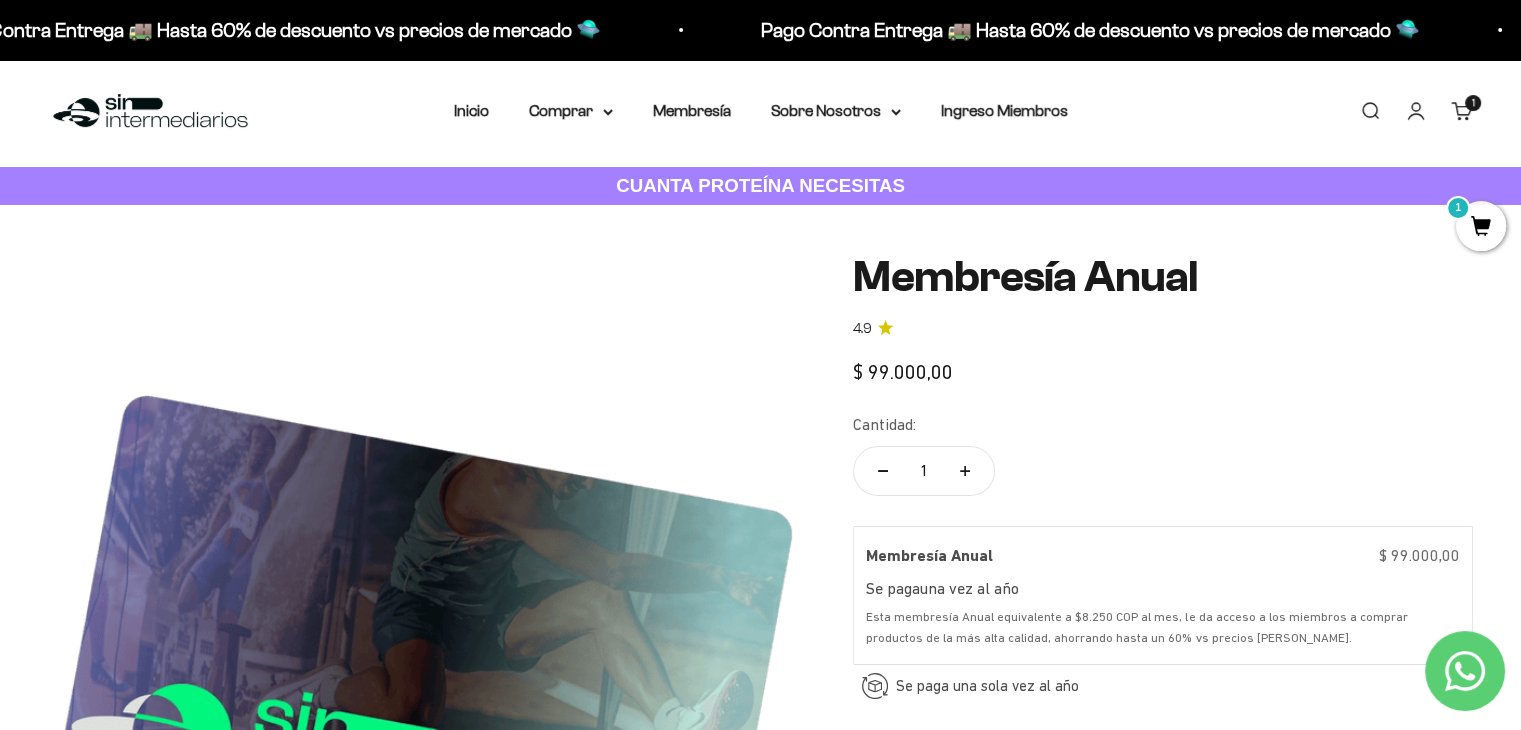 click on "Menú
Buscar
Inicio
Comprar
Proteínas
Ver Todos
Whey
Iso Vegan Pancakes Pre-Entreno 1" at bounding box center [760, 111] 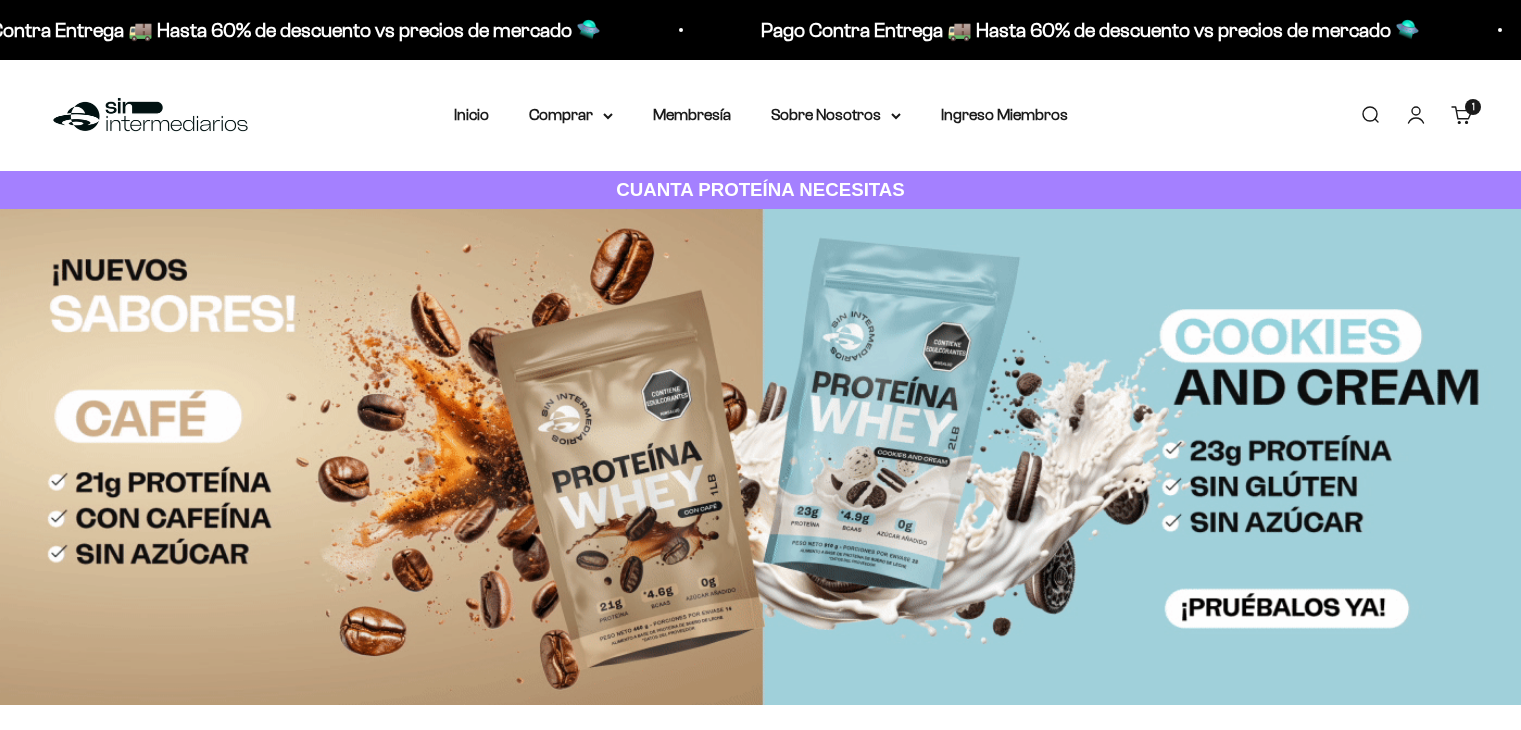 scroll, scrollTop: 0, scrollLeft: 0, axis: both 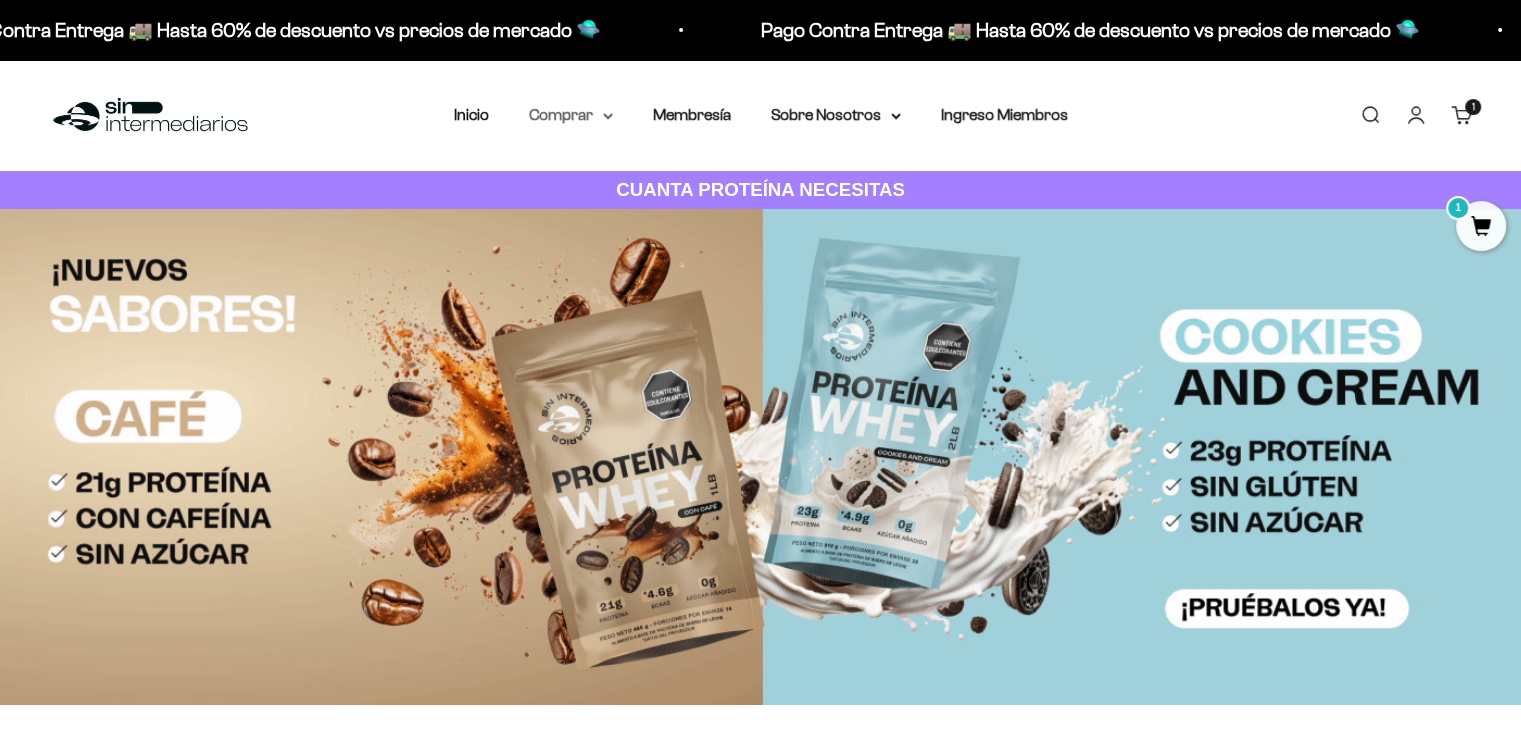 click on "Comprar" at bounding box center (571, 115) 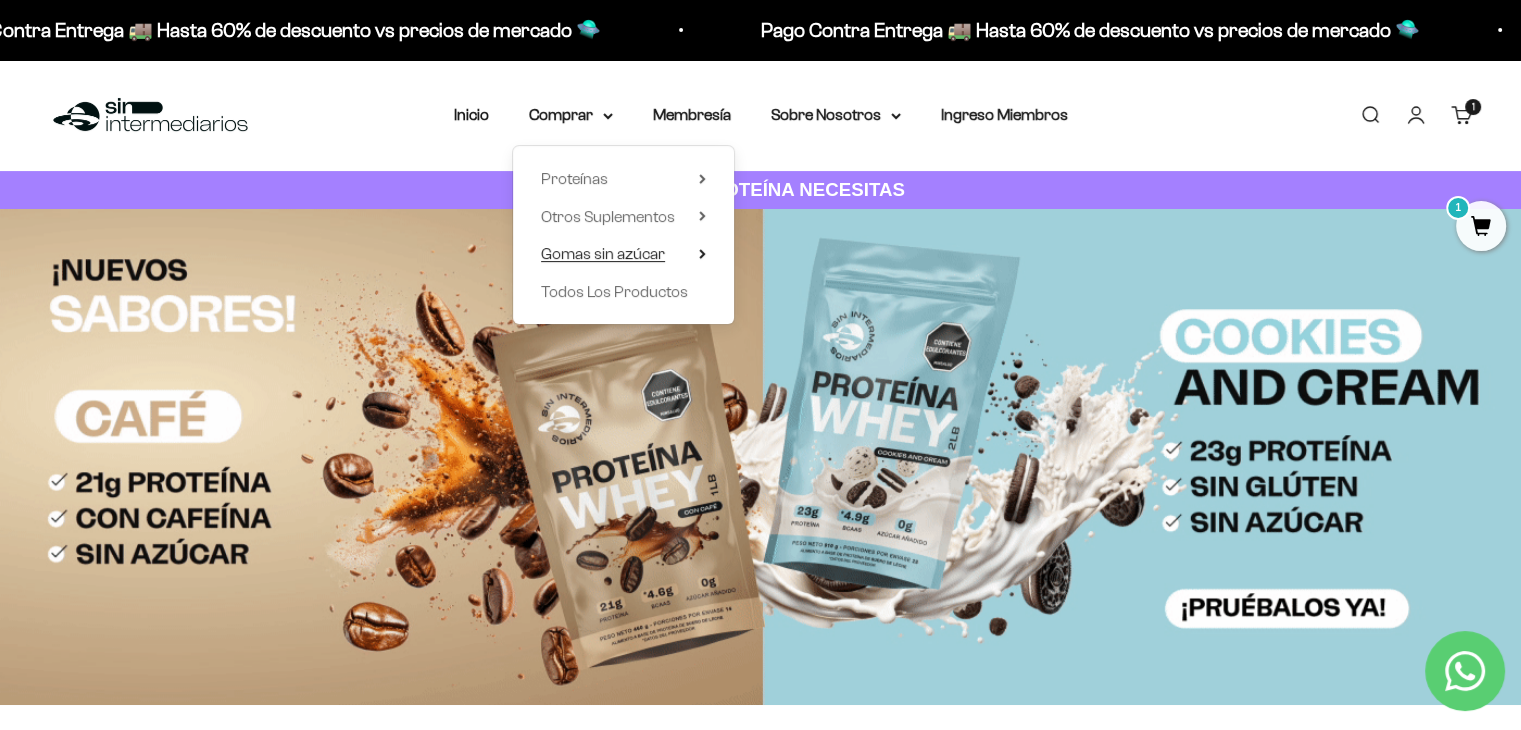 click on "Gomas sin azúcar" at bounding box center [603, 254] 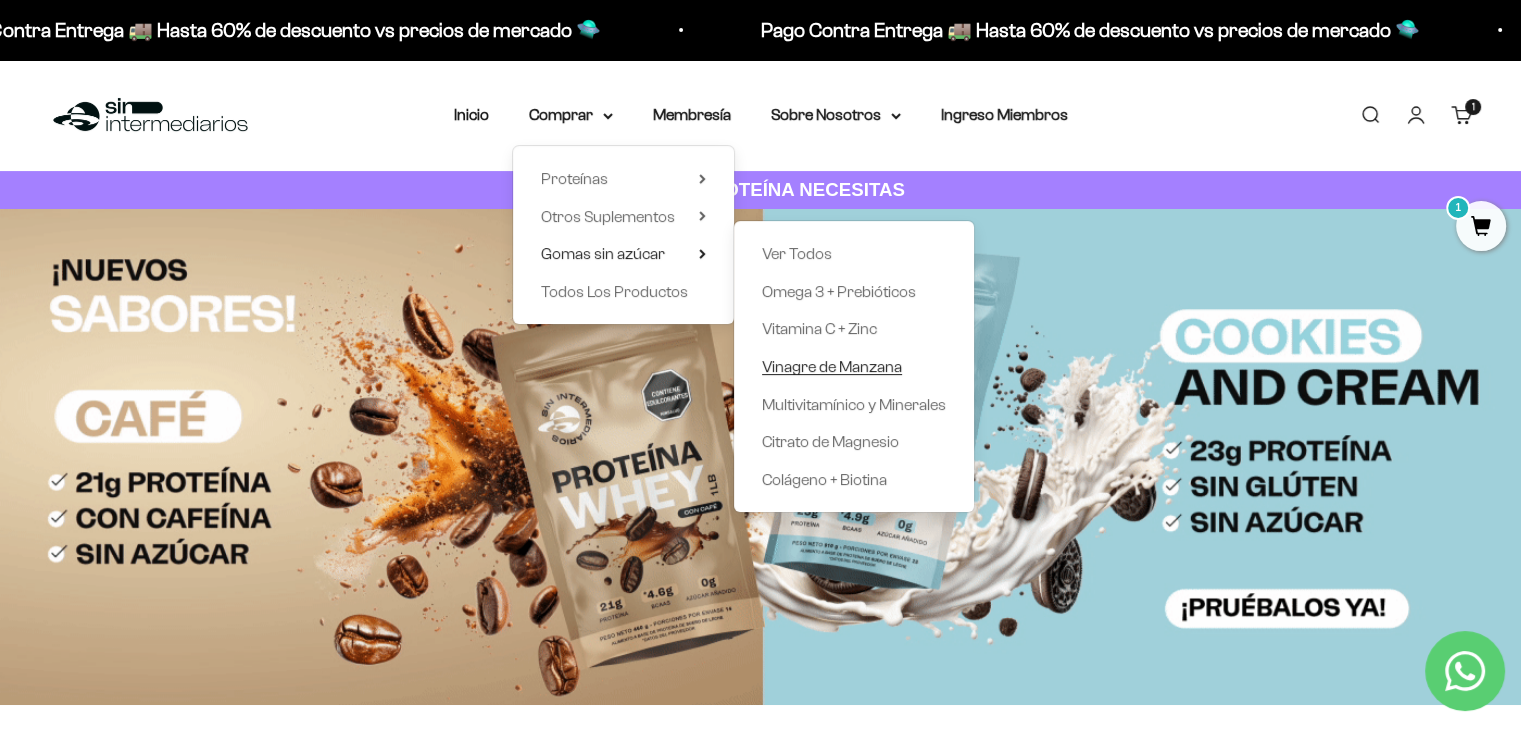 click on "Vinagre de Manzana" at bounding box center [832, 366] 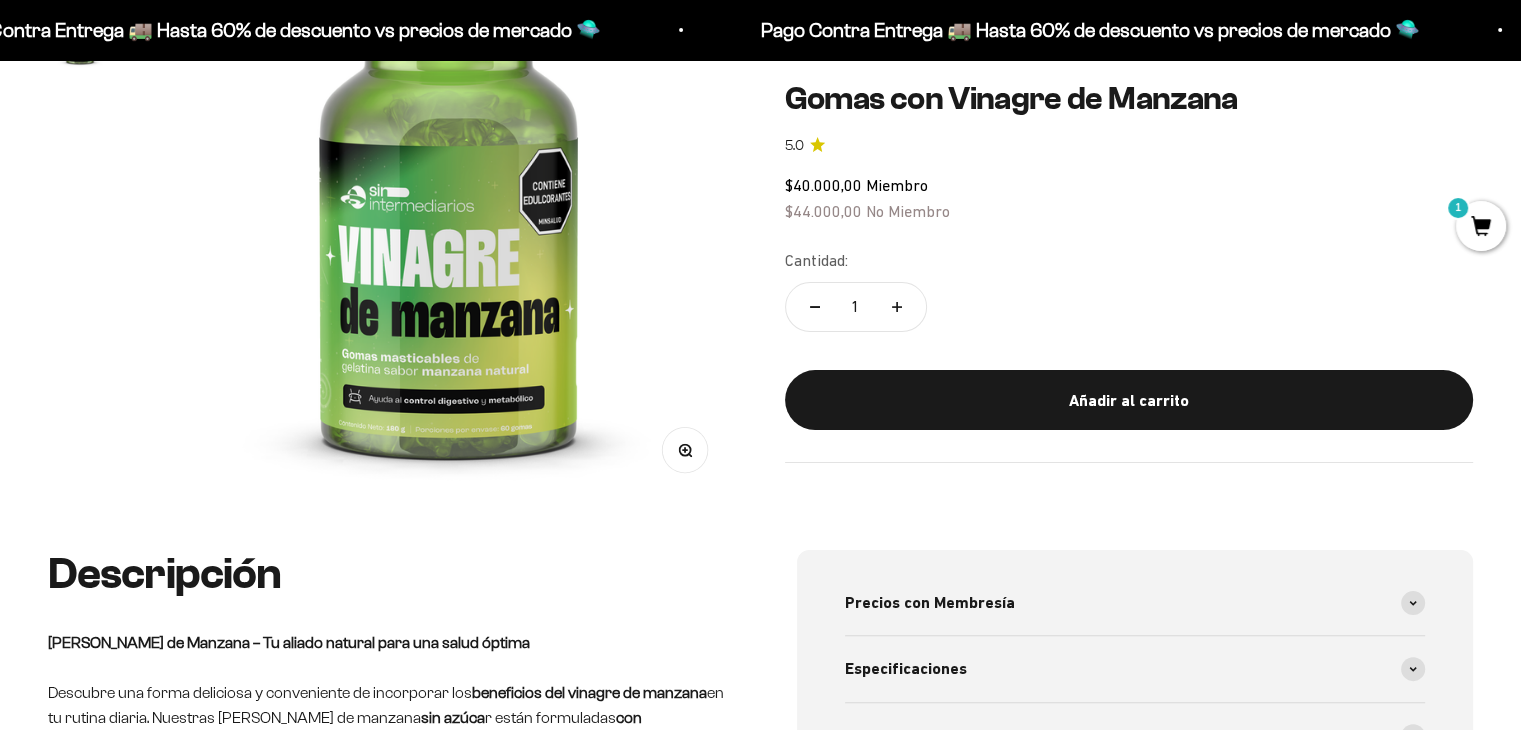 scroll, scrollTop: 624, scrollLeft: 0, axis: vertical 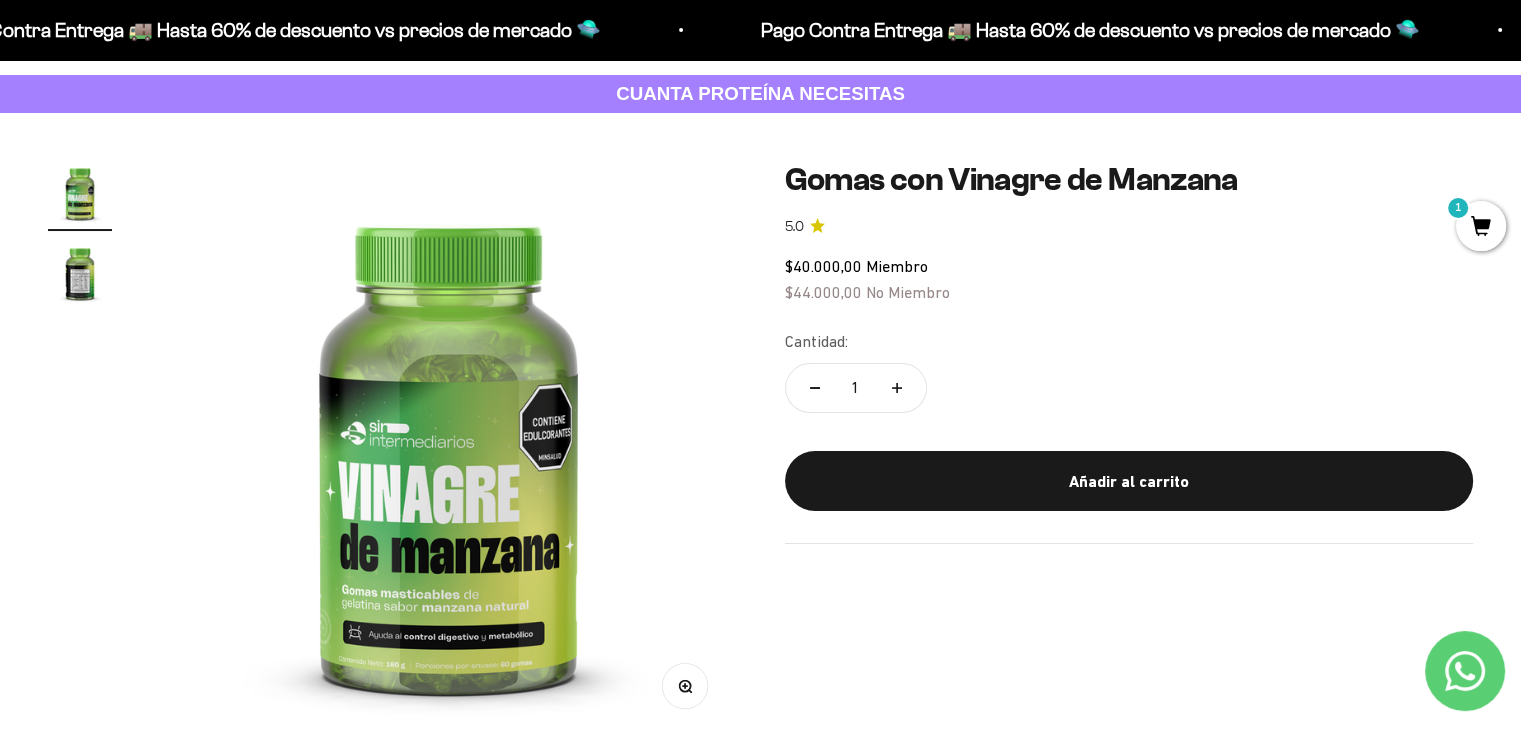 click at bounding box center [80, 273] 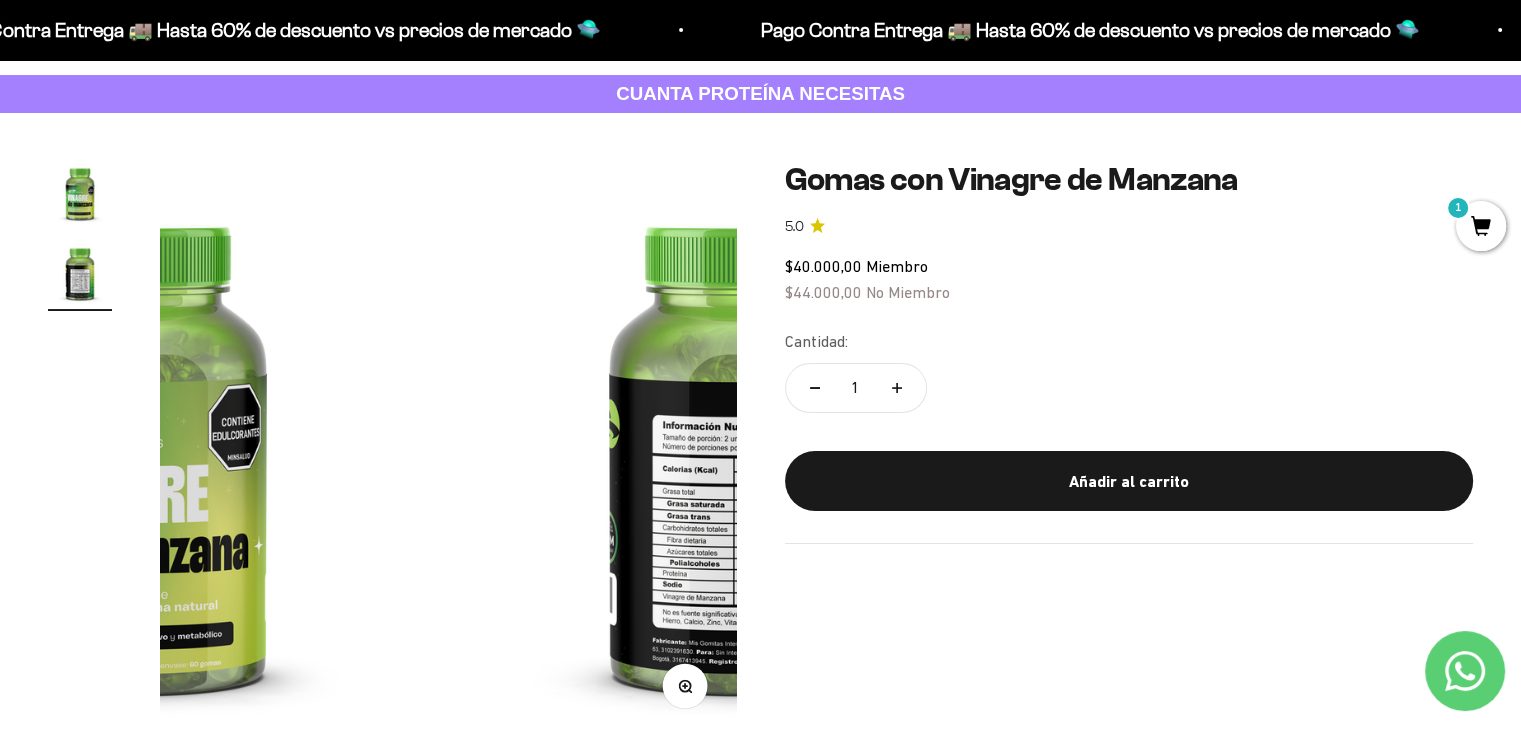 scroll, scrollTop: 0, scrollLeft: 600, axis: horizontal 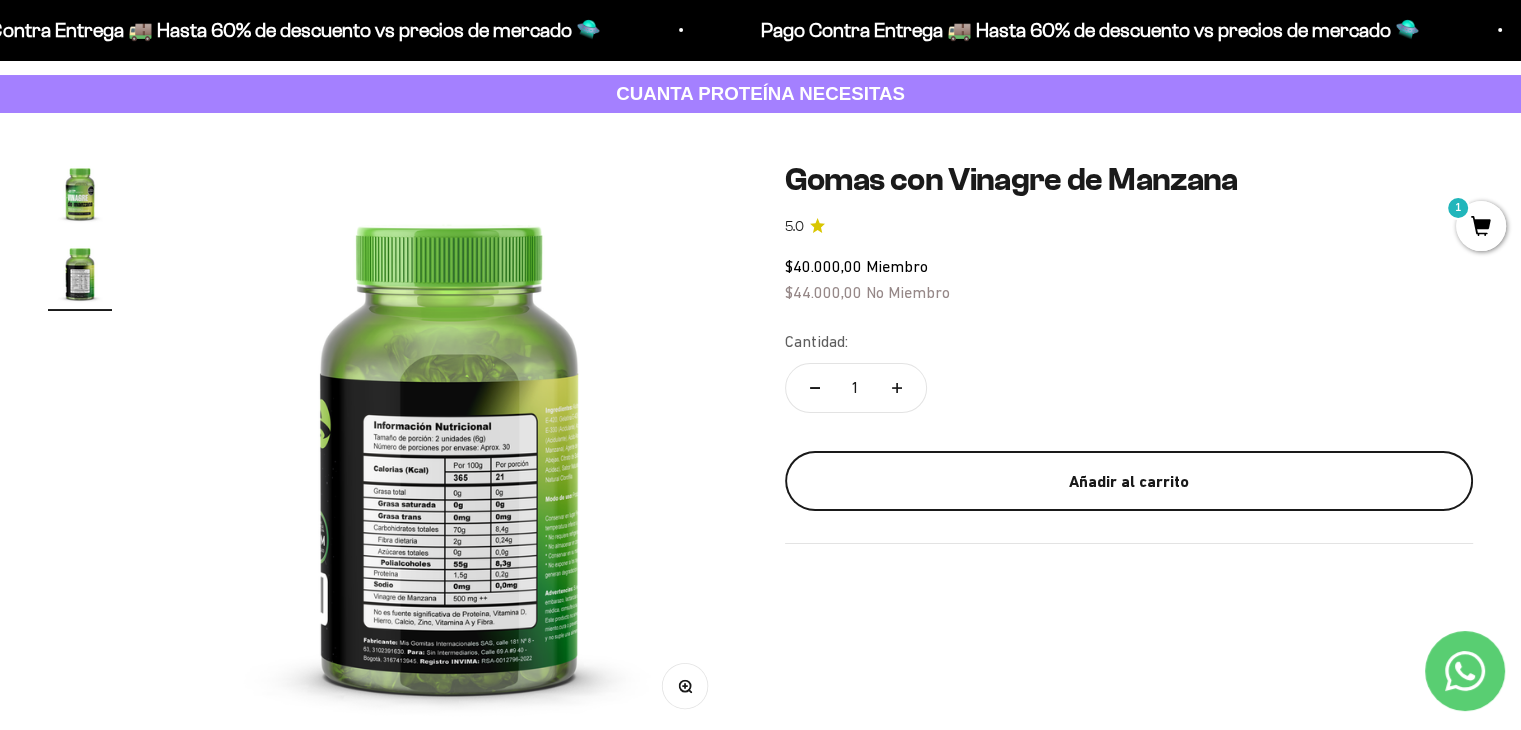 click on "Añadir al carrito" at bounding box center [1129, 482] 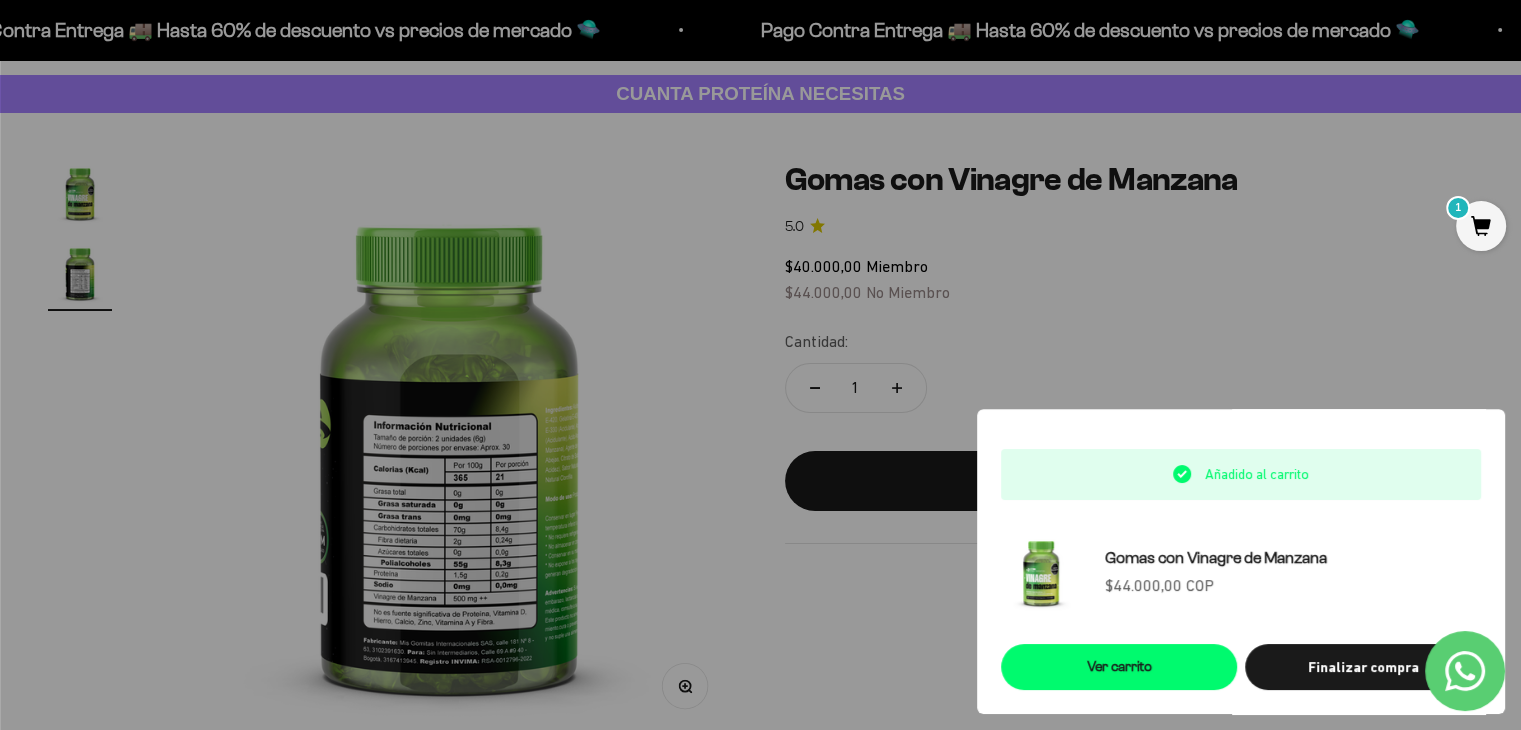 scroll, scrollTop: 0, scrollLeft: 608, axis: horizontal 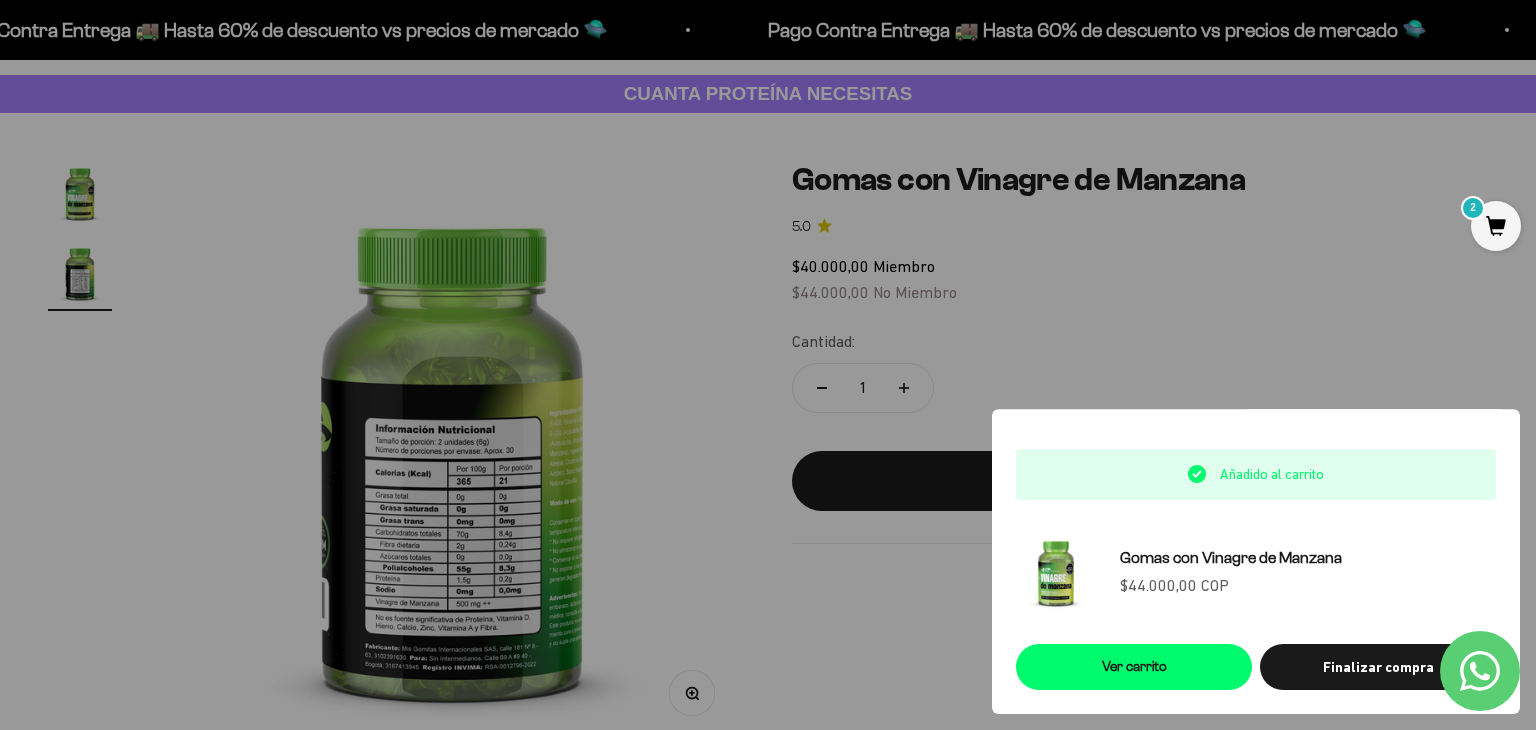 click at bounding box center (768, 365) 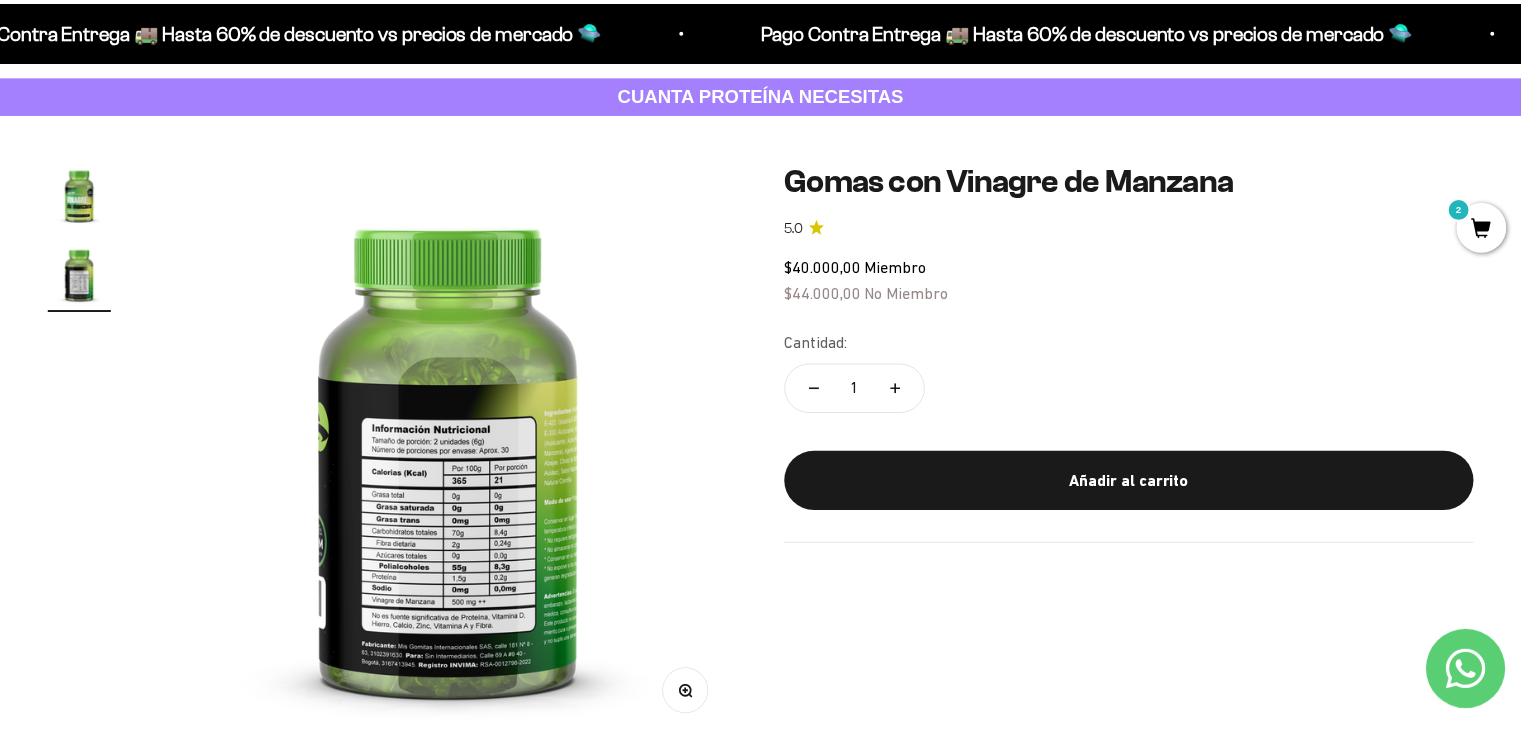 scroll, scrollTop: 0, scrollLeft: 600, axis: horizontal 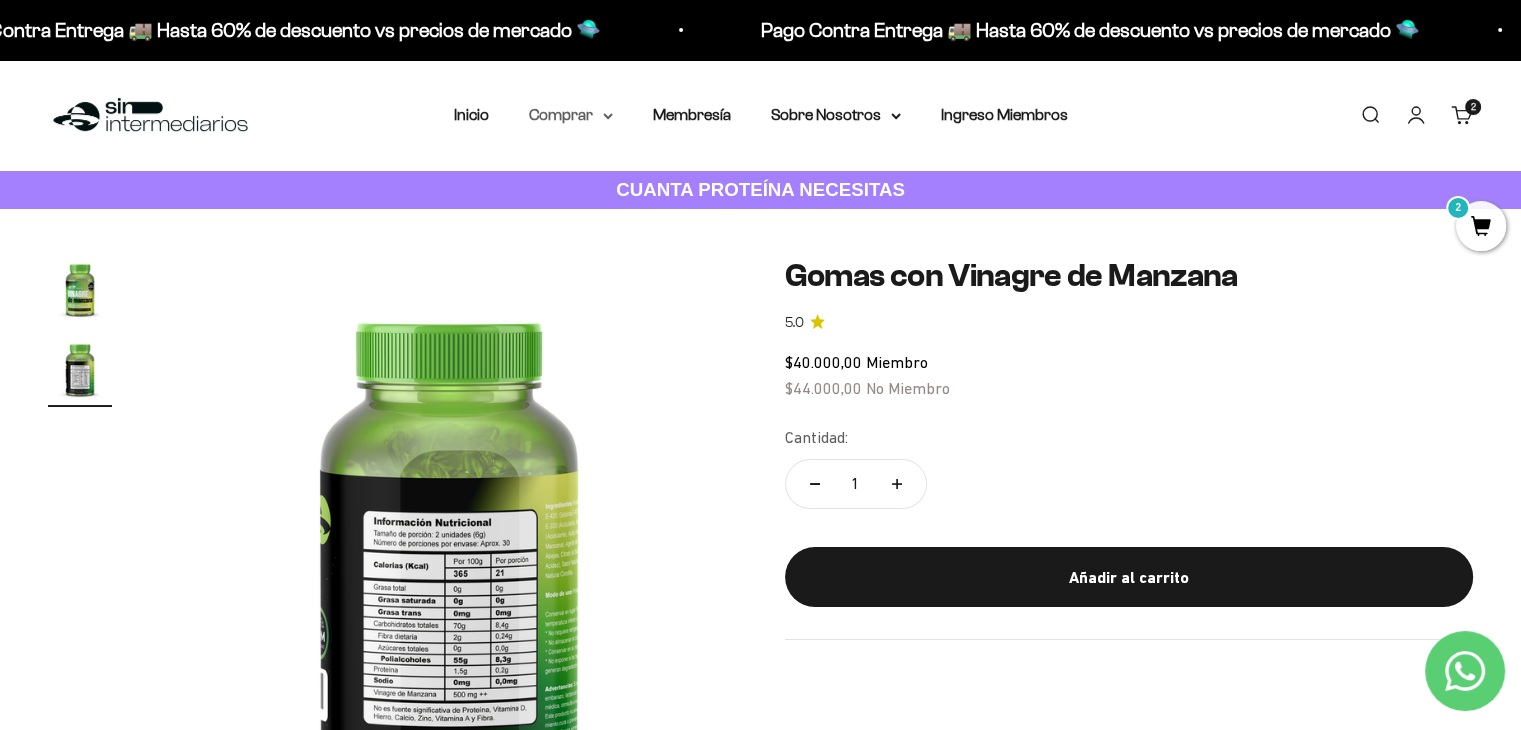 click on "Comprar" at bounding box center (571, 115) 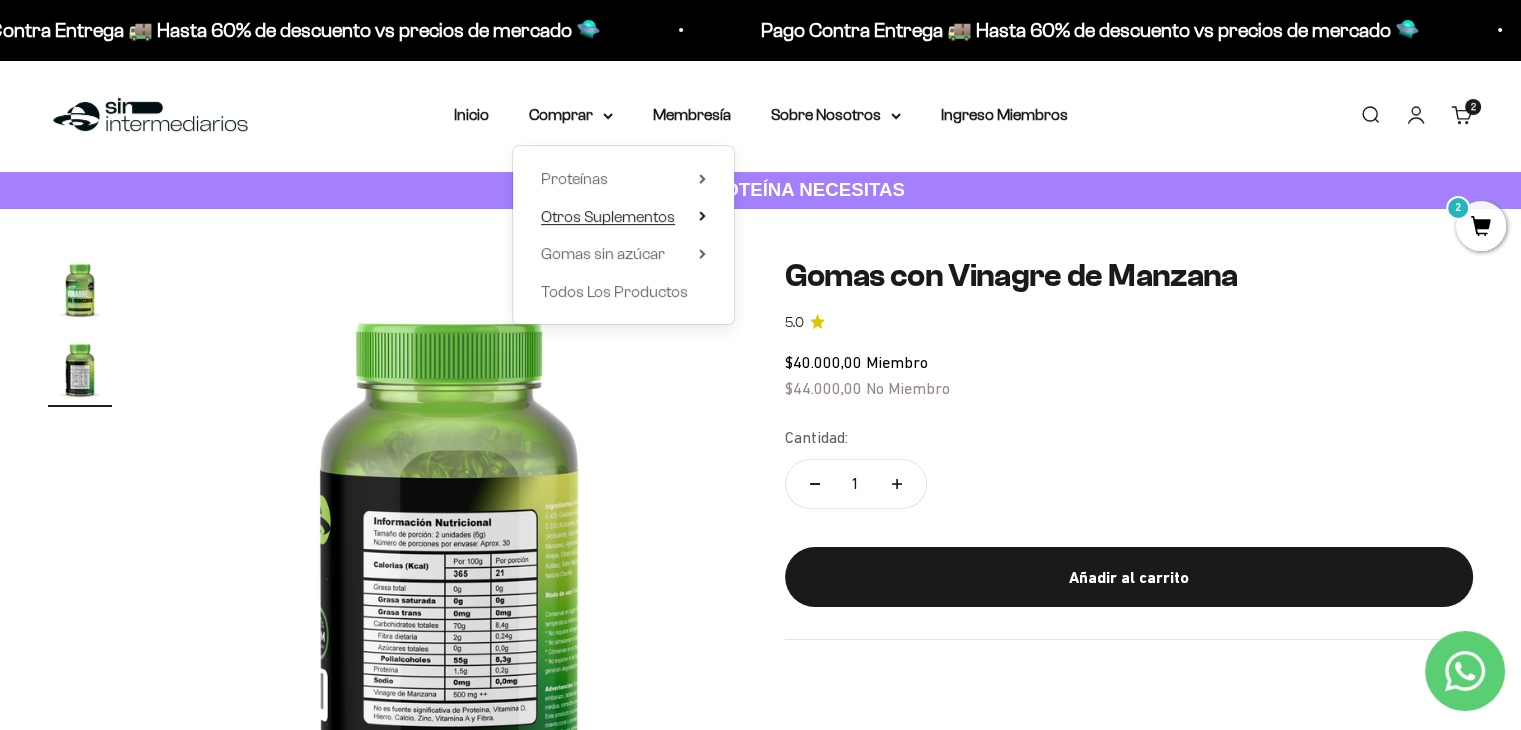 click on "Otros Suplementos" at bounding box center (608, 216) 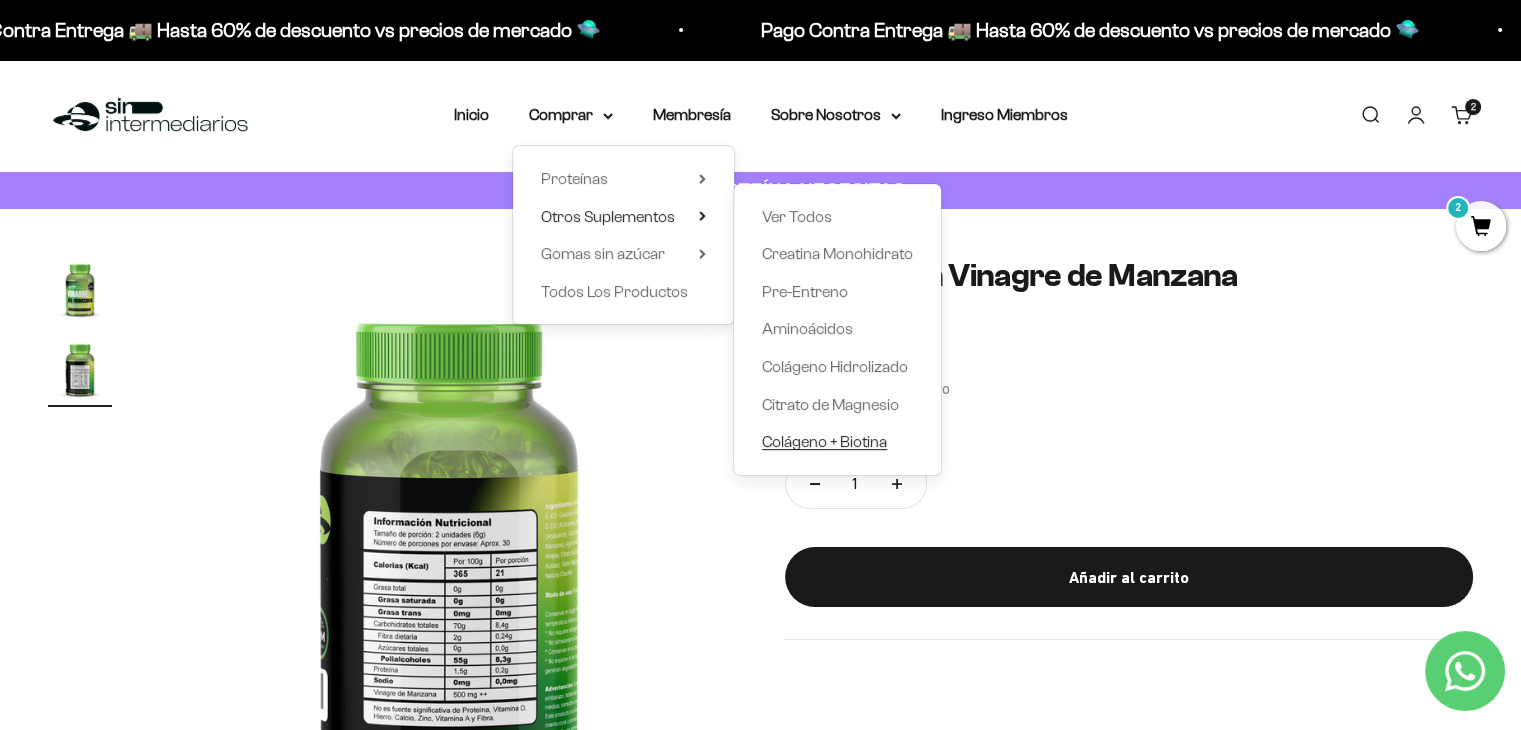 click on "Colágeno + Biotina" at bounding box center [824, 441] 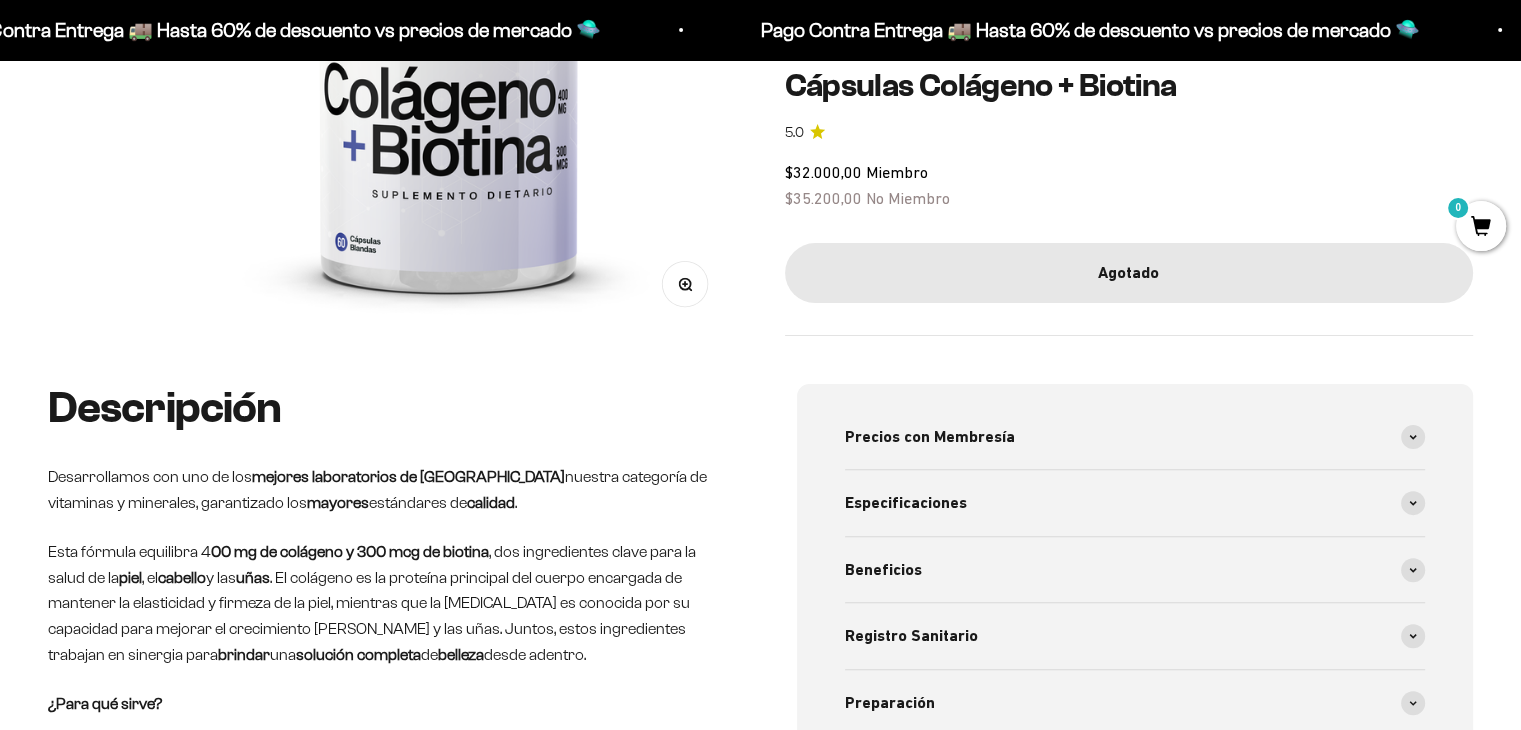 scroll, scrollTop: 511, scrollLeft: 0, axis: vertical 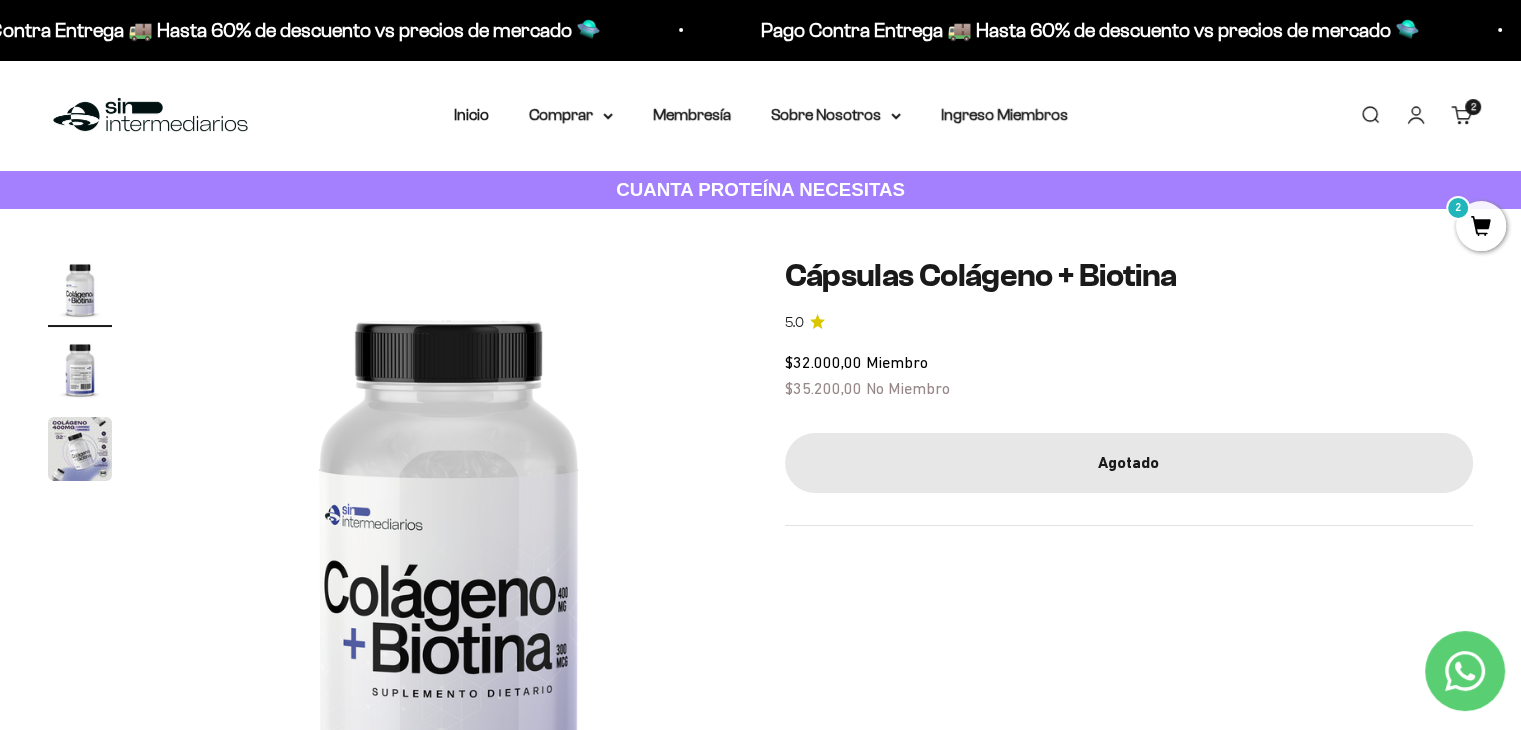 click on "Inicio
Comprar
Proteínas
Ver Todos
Whey
Iso
Vegan" at bounding box center [761, 115] 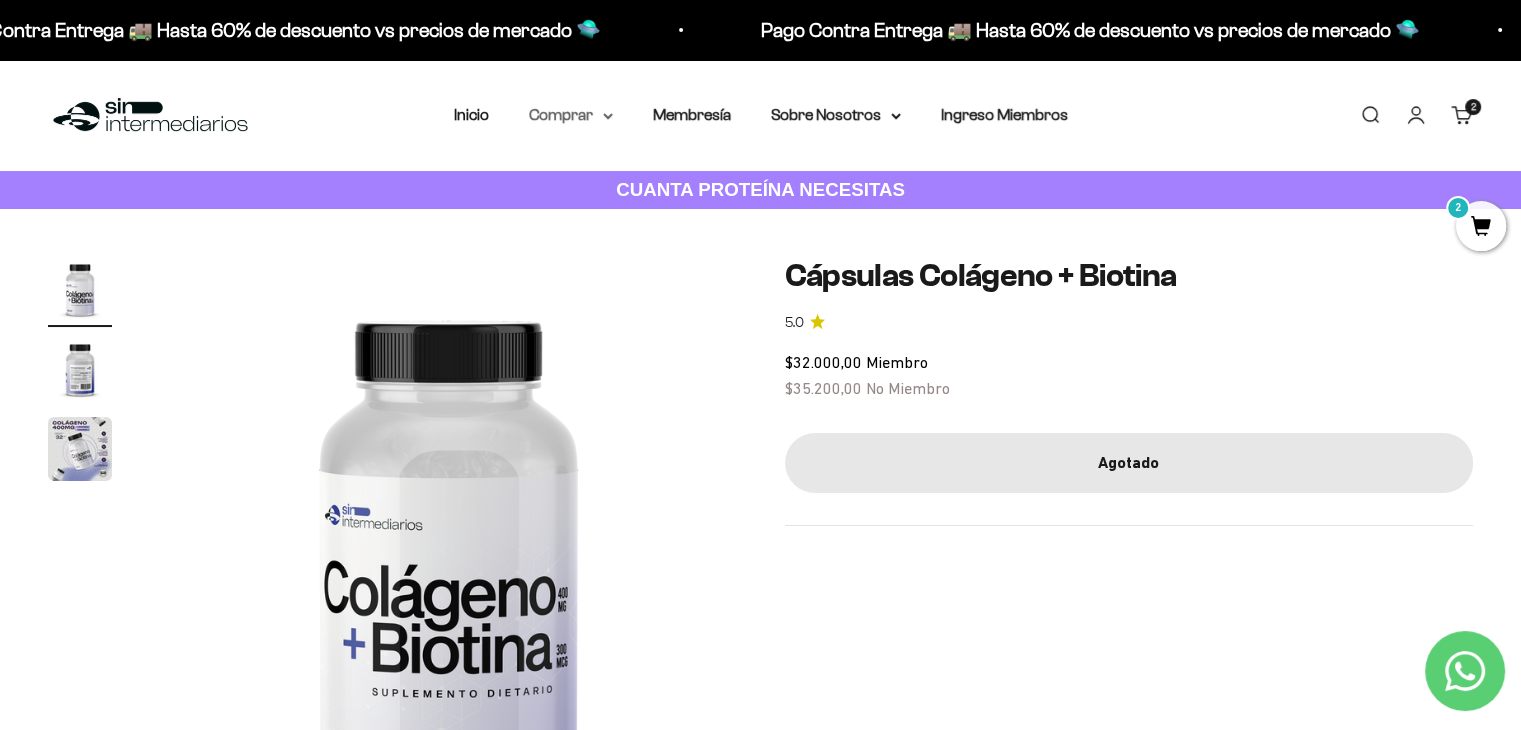 click on "Comprar" at bounding box center [571, 115] 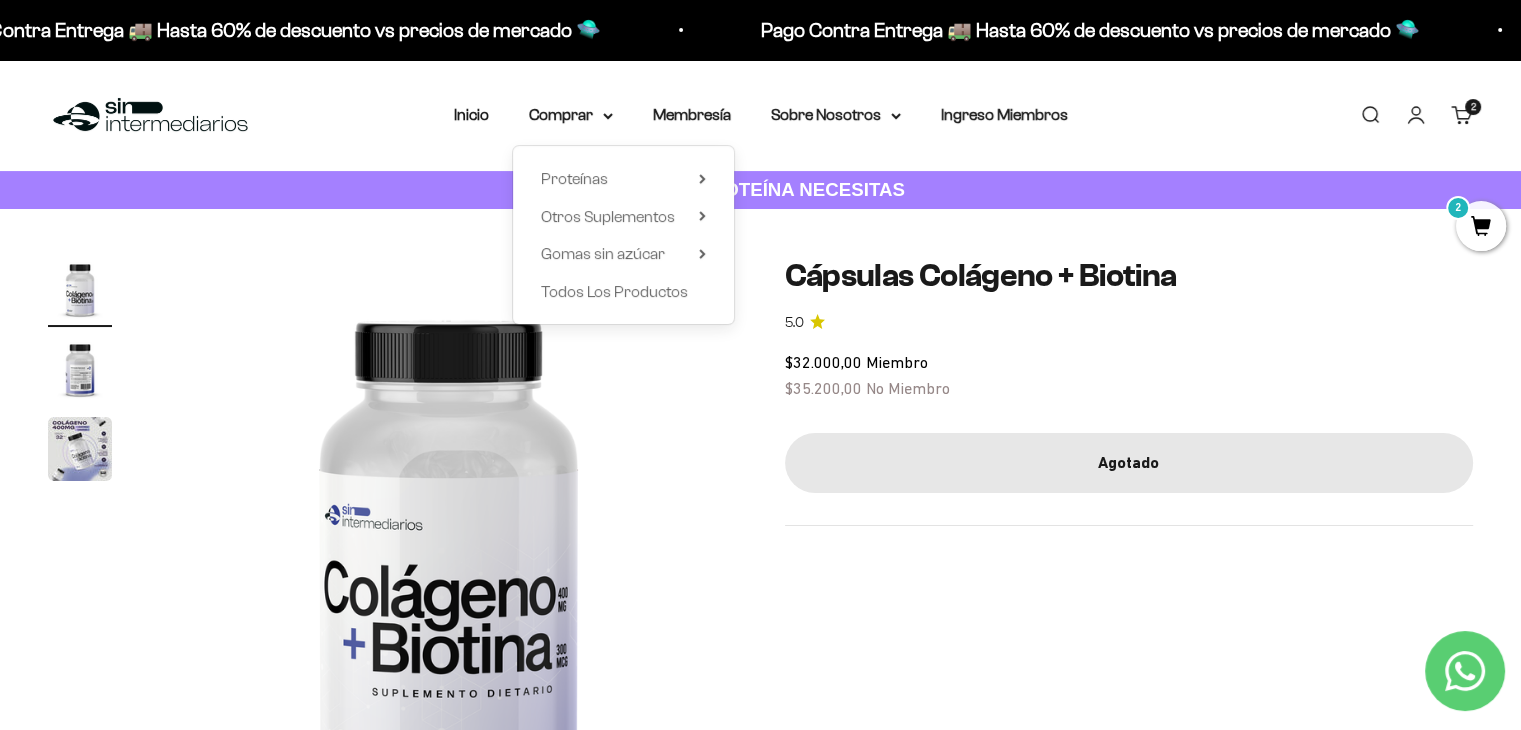 click on "Proteínas
Ver Todos
Whey
Iso
Vegan
Shaker" at bounding box center [623, 235] 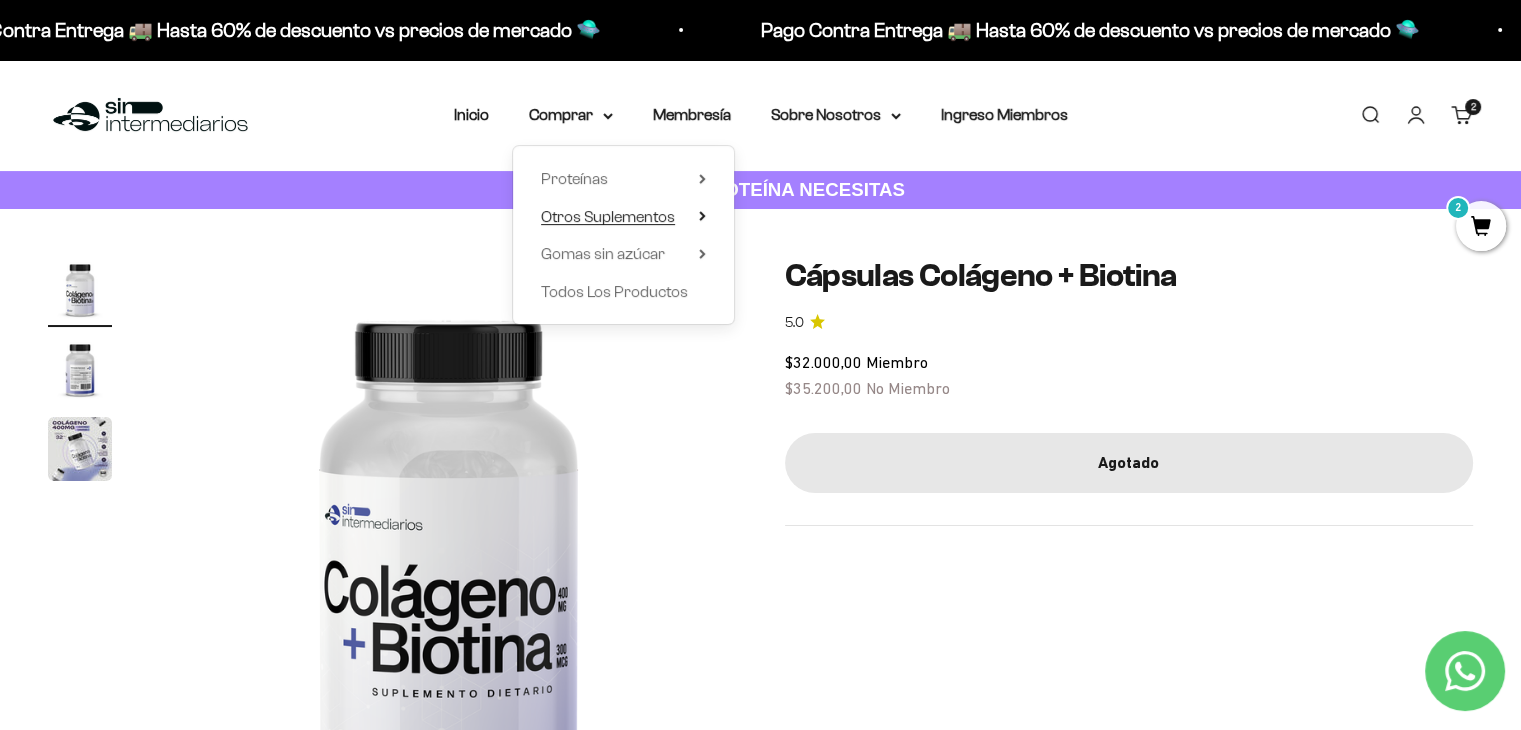 click on "Otros Suplementos" at bounding box center [608, 216] 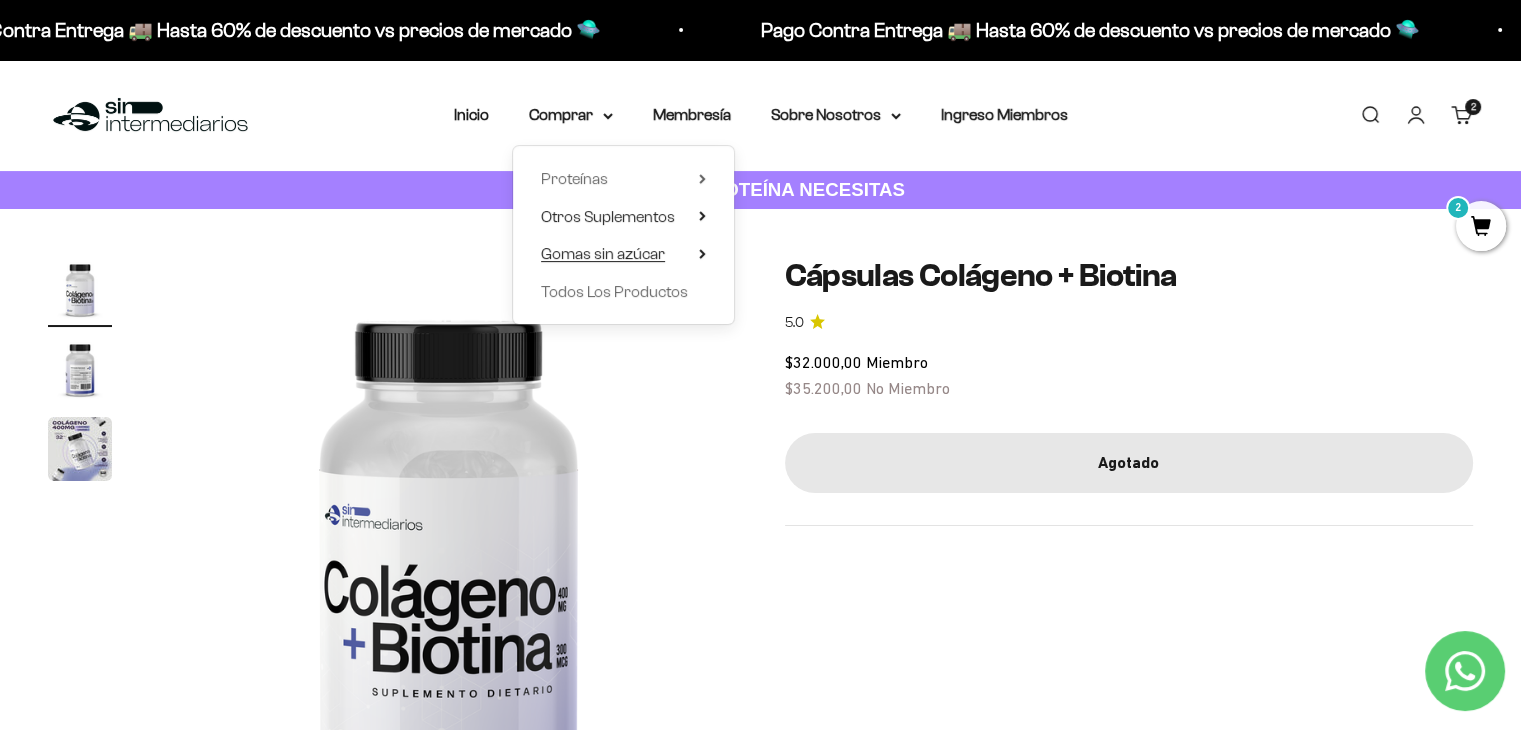 click on "Gomas sin azúcar" at bounding box center [603, 253] 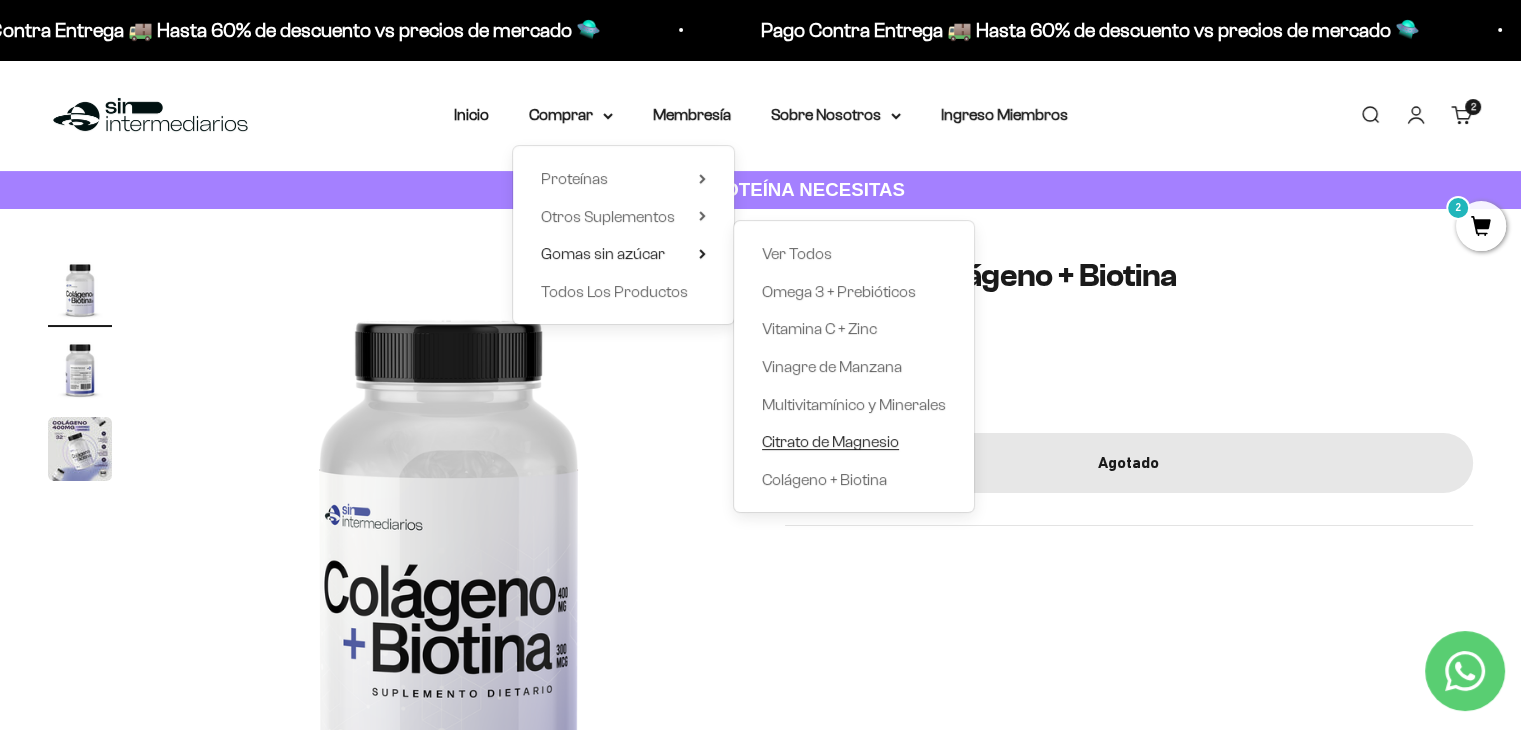 click on "Citrato de Magnesio" at bounding box center (830, 441) 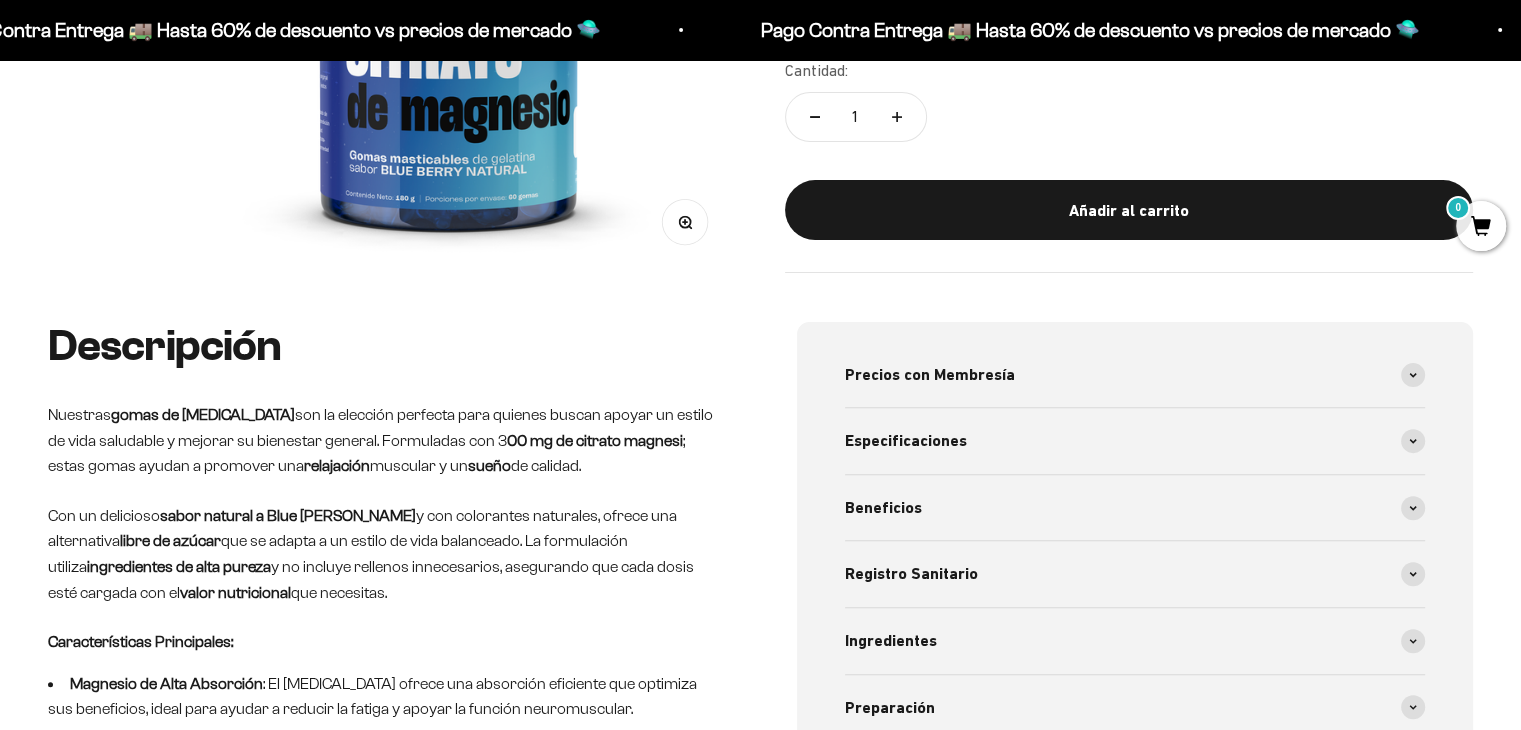scroll, scrollTop: 566, scrollLeft: 0, axis: vertical 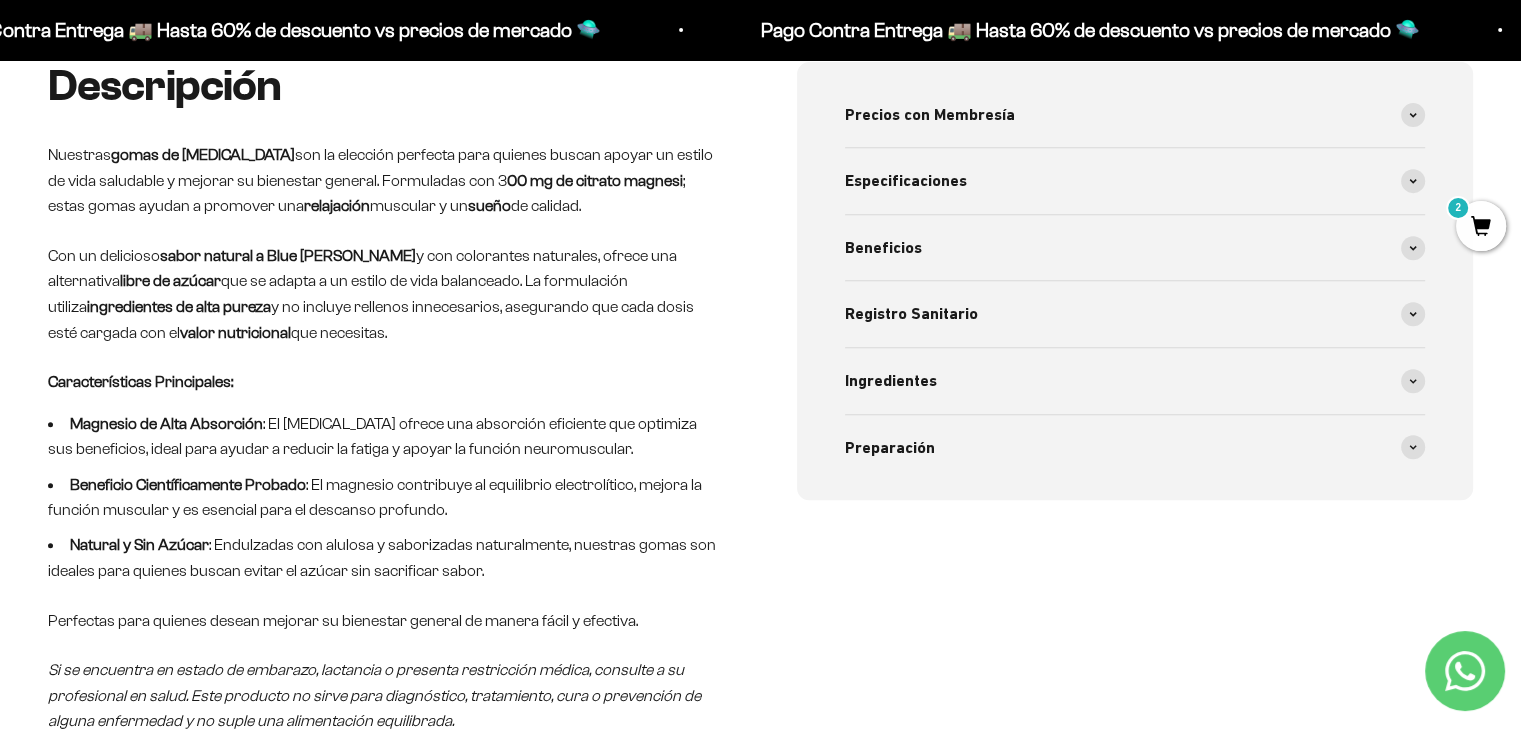 click on "Descripción Nuestras  gomas de [MEDICAL_DATA][PERSON_NAME]  son la elección perfecta para quienes buscan apoyar un estilo de vida saludable y mejorar su bienestar general. Formuladas con 3 00 mg de citrato magnesi ; estas gomas ayudan a promover una  relajación  muscular y un  sueño  de calidad. Con un delicioso  sabor natural a Blue [PERSON_NAME]  y con colorantes naturales, ofrece una alternativa  libre de azúcar  que se adapta a un estilo de vida balanceado. La formulación utiliza  ingredientes de alta pureza  y no incluye rellenos innecesarios, asegurando que cada dosis esté cargada con el  valor nutricional  que necesitas. Características Principales: Magnesio de Alta Absorción : El [MEDICAL_DATA] ofrece una absorción eficiente que optimiza sus beneficios, ideal para ayudar a reducir la fatiga y apoyar la función neuromuscular. Beneficio Científicamente Probado : El magnesio contribuye al equilibrio electrolítico, mejora la función muscular y es esencial para el descanso profundo." at bounding box center (386, 398) 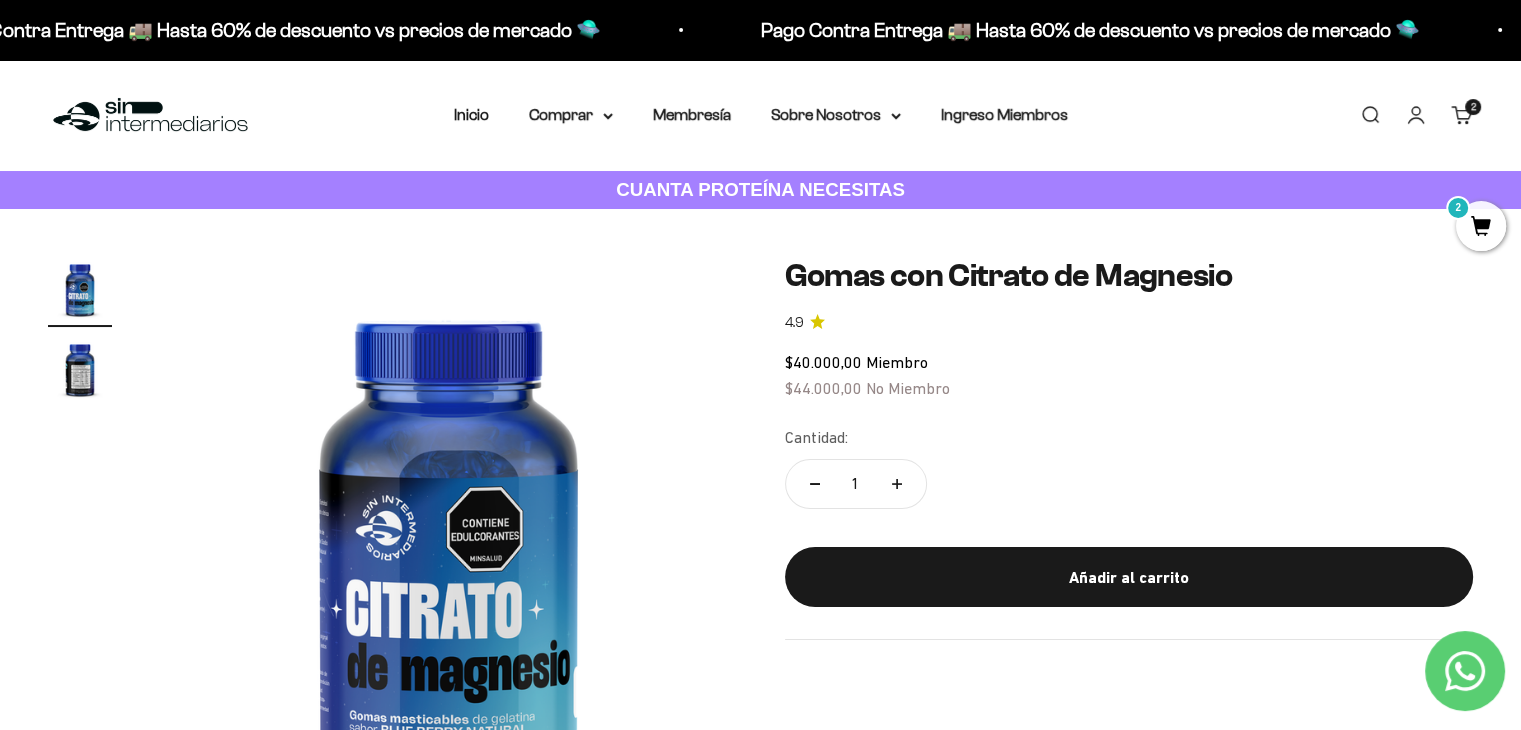 scroll, scrollTop: 35, scrollLeft: 0, axis: vertical 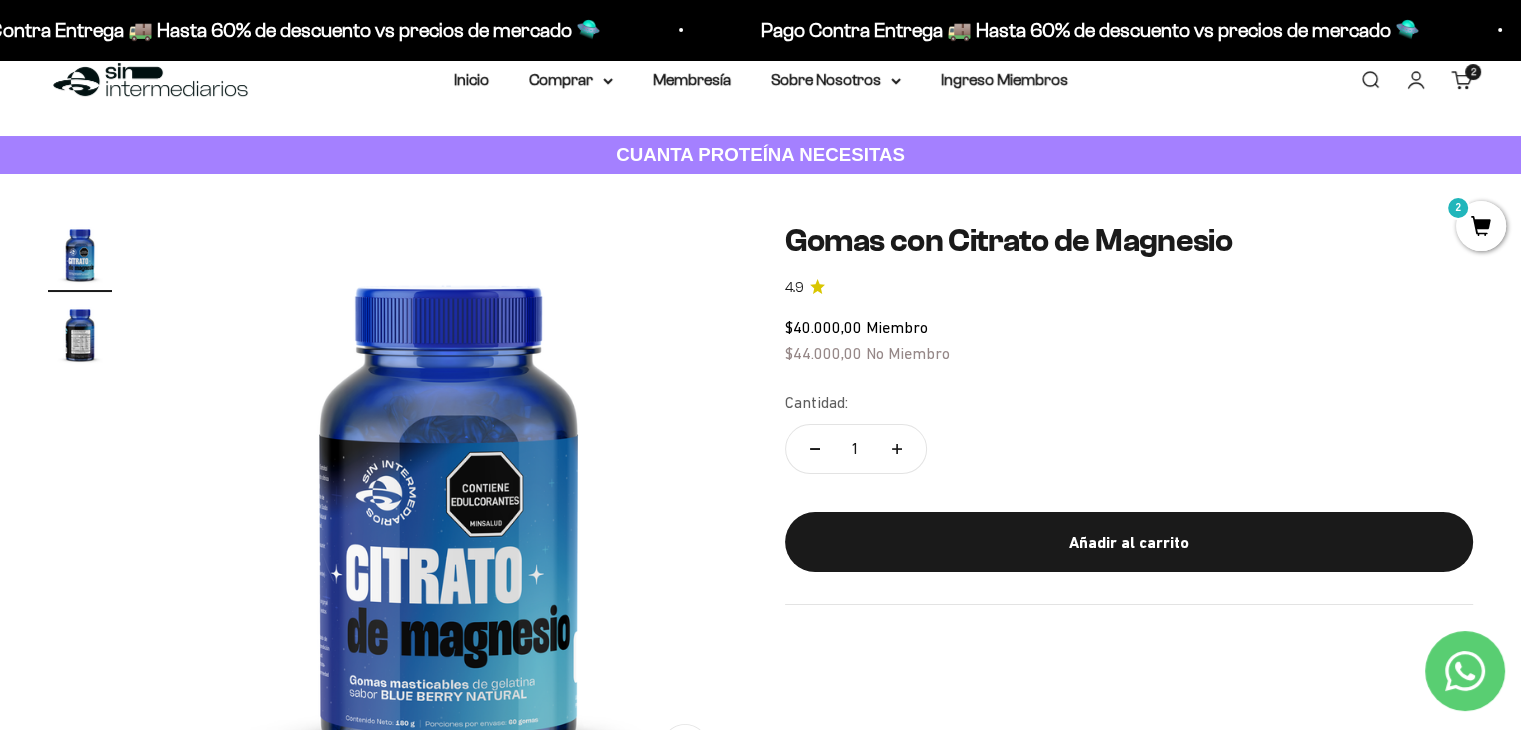 click on "Membresía" at bounding box center [692, 80] 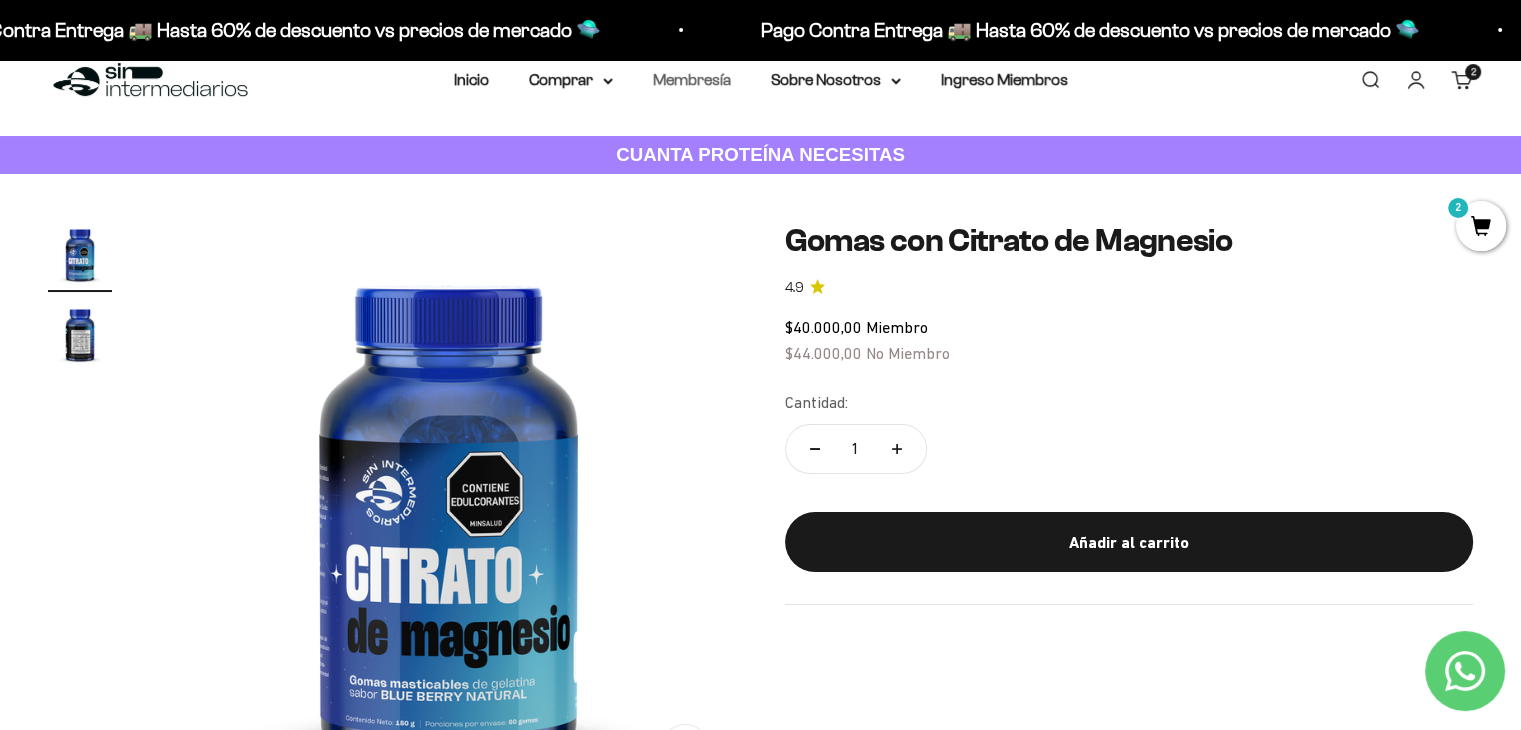 click on "Membresía" at bounding box center [692, 79] 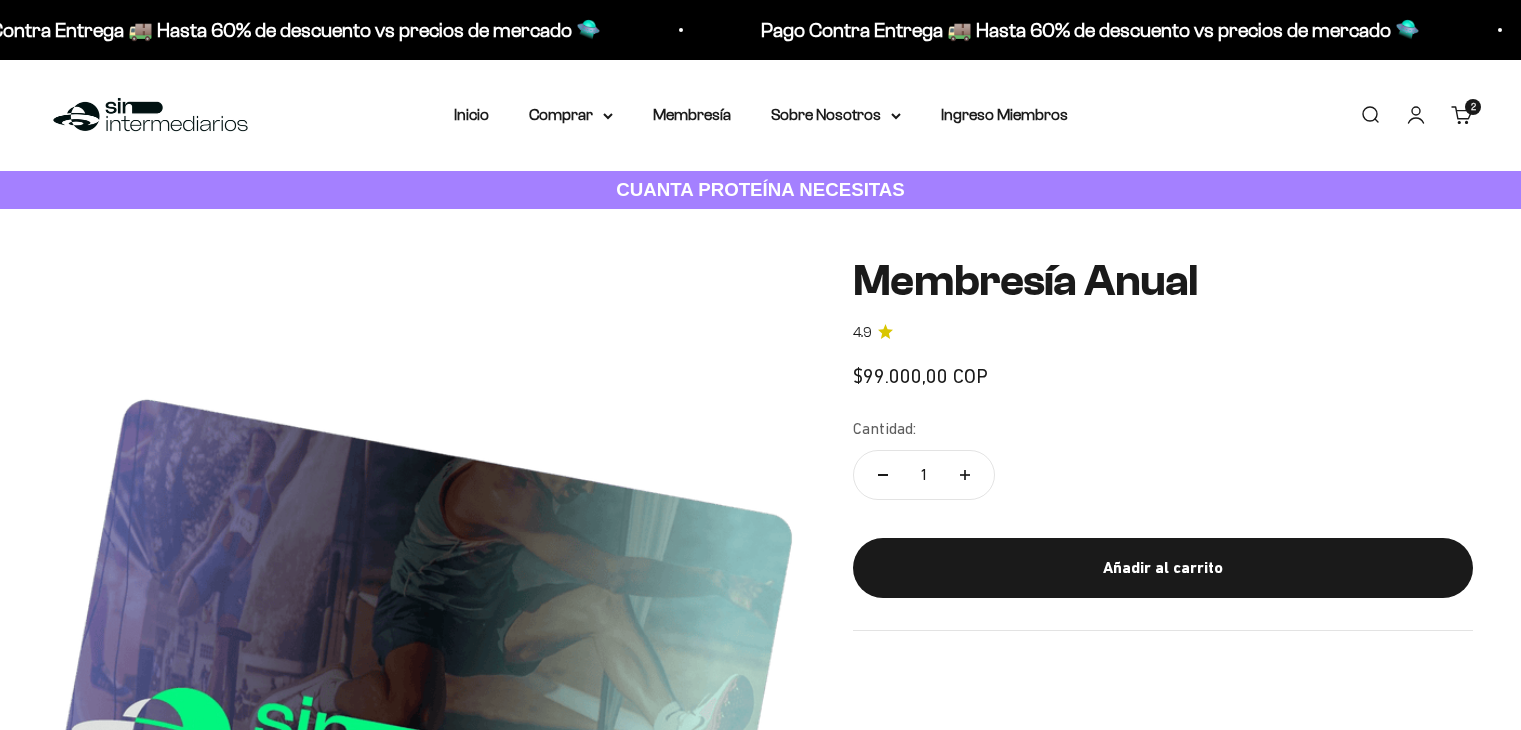 scroll, scrollTop: 0, scrollLeft: 0, axis: both 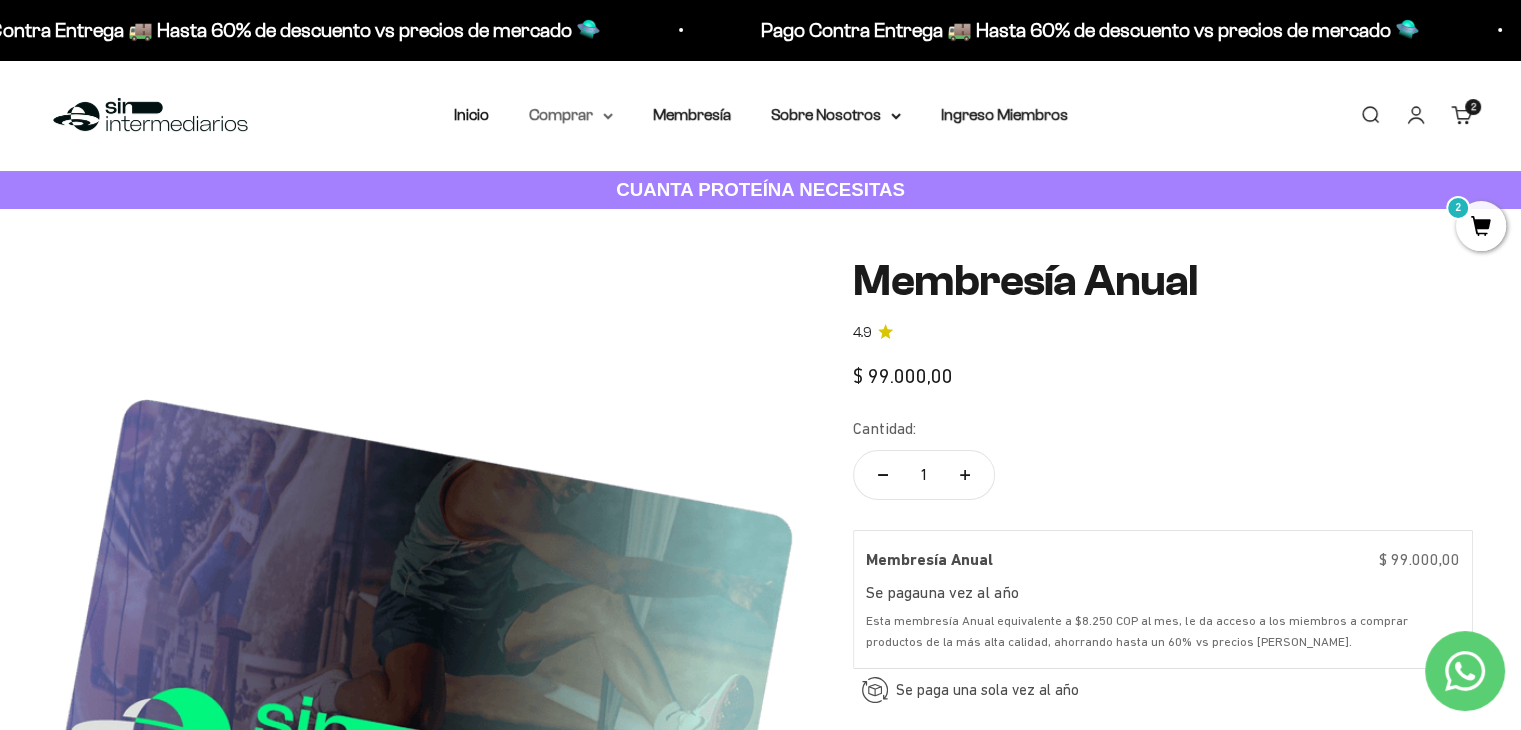 click on "Comprar" at bounding box center (571, 115) 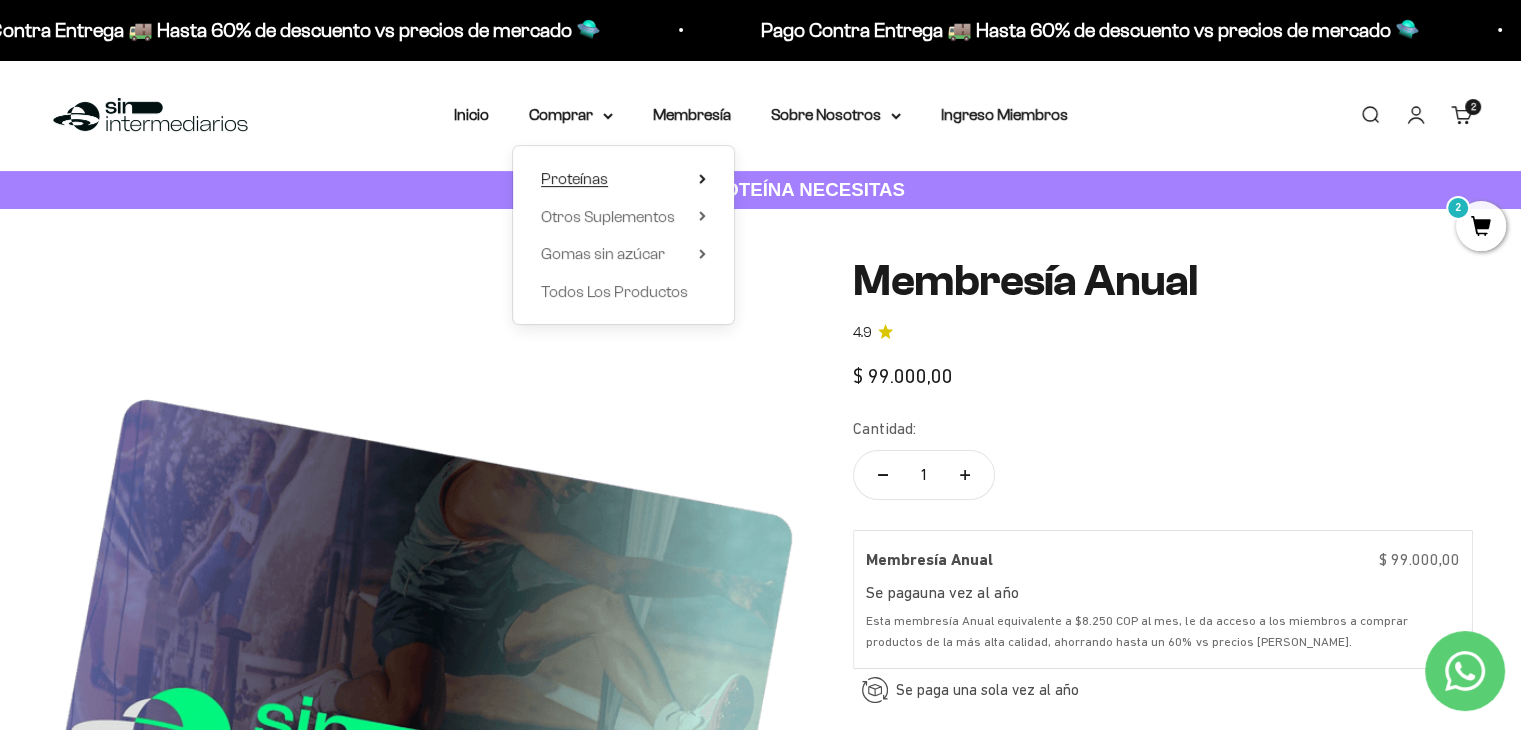 click on "Proteínas" at bounding box center (623, 179) 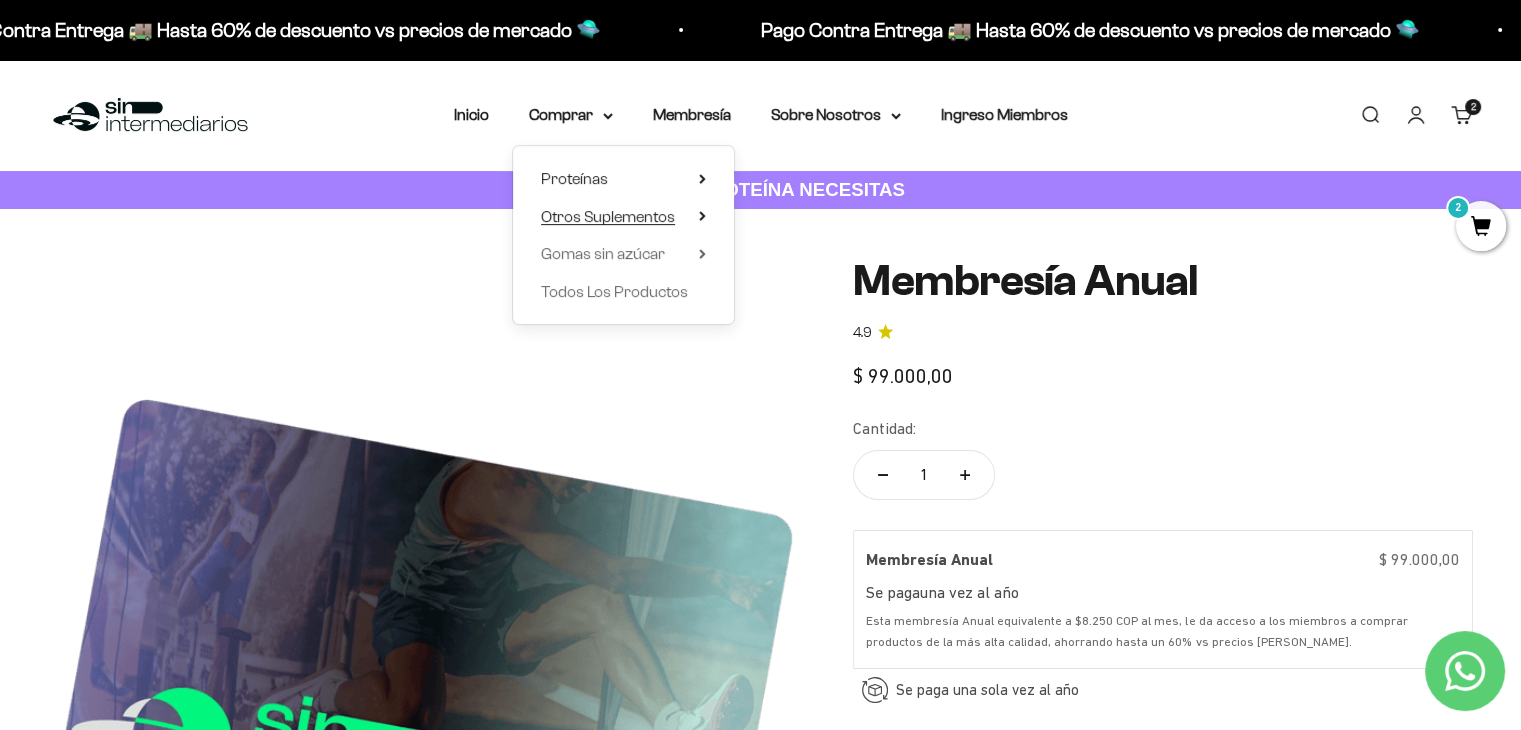 click 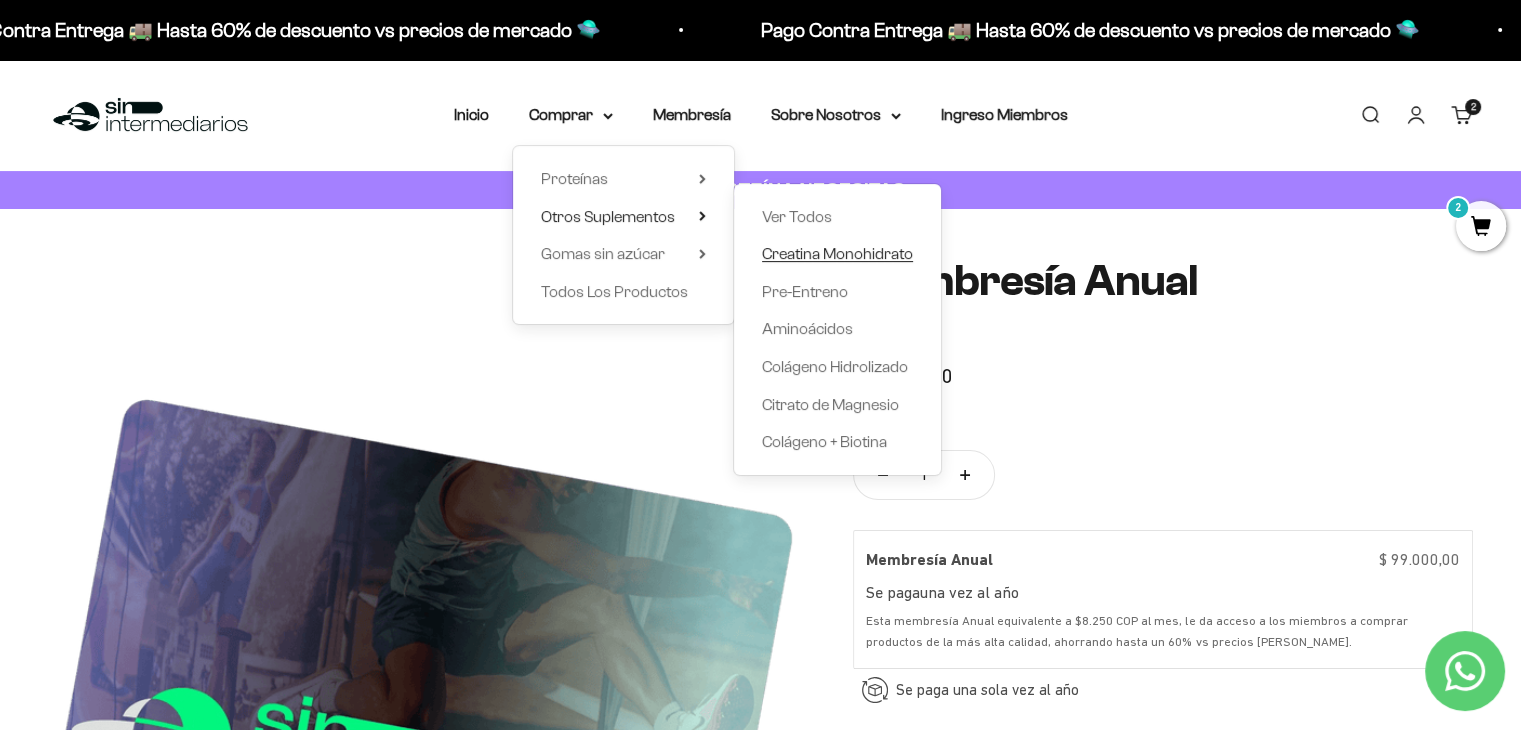 click on "Creatina Monohidrato" at bounding box center (837, 253) 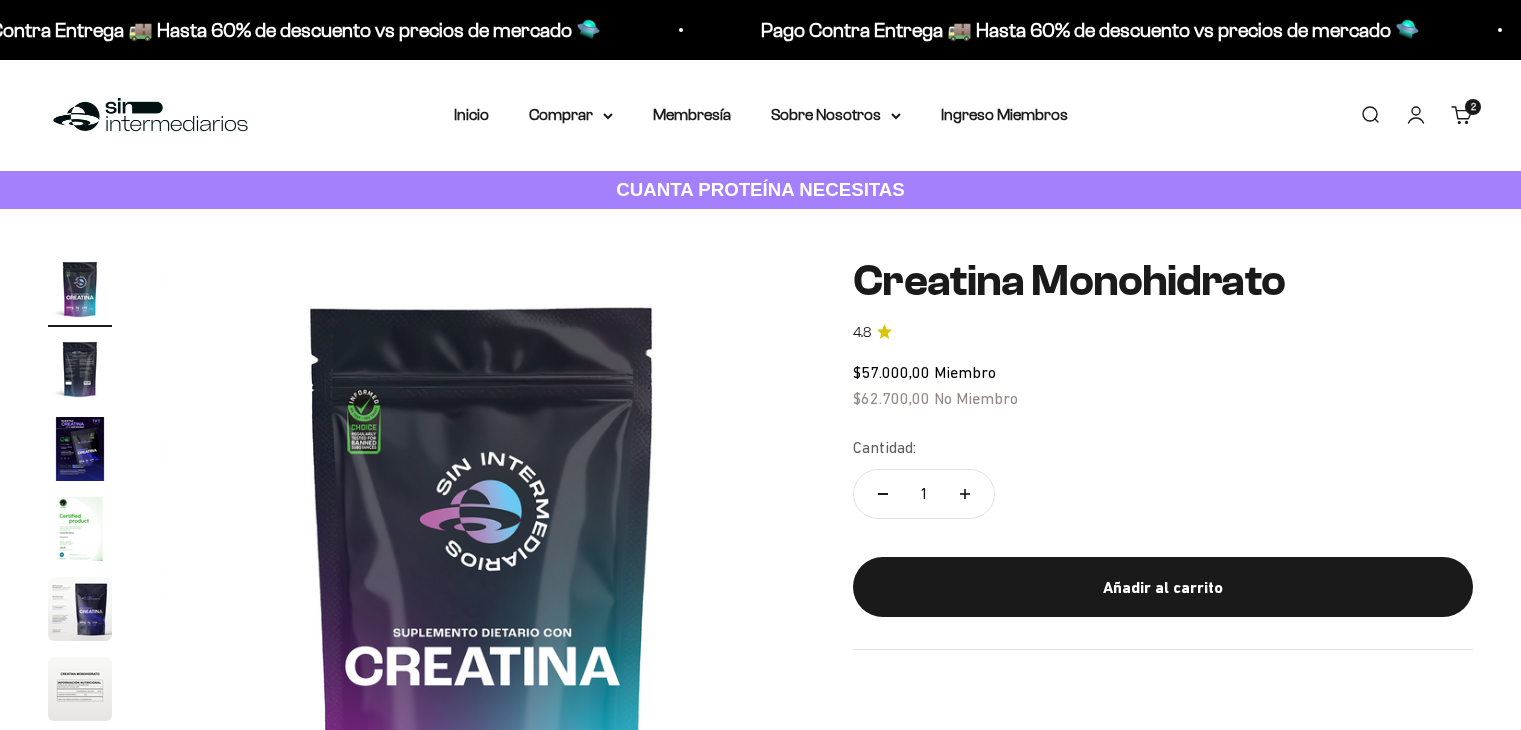 scroll, scrollTop: 0, scrollLeft: 0, axis: both 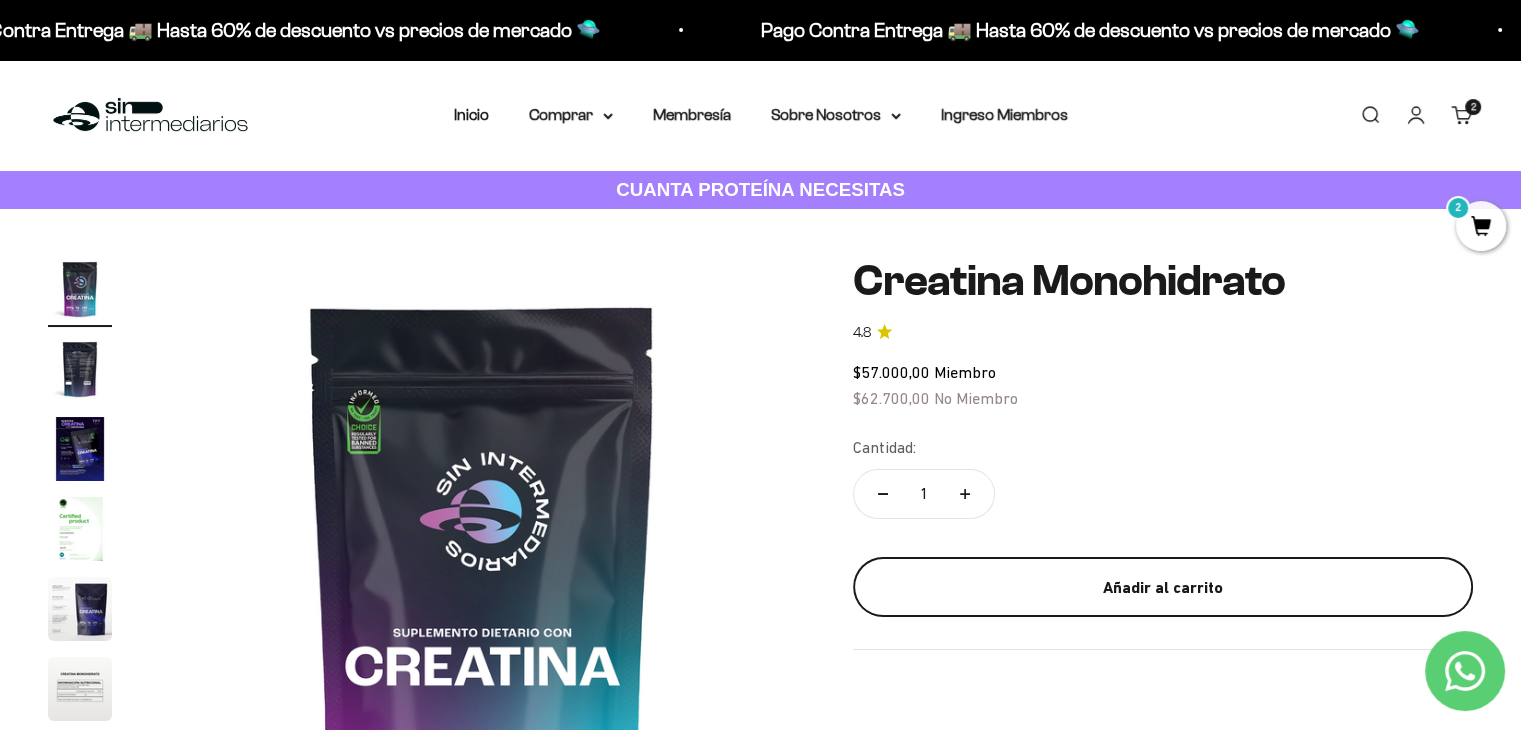 click on "Añadir al carrito" at bounding box center (1163, 588) 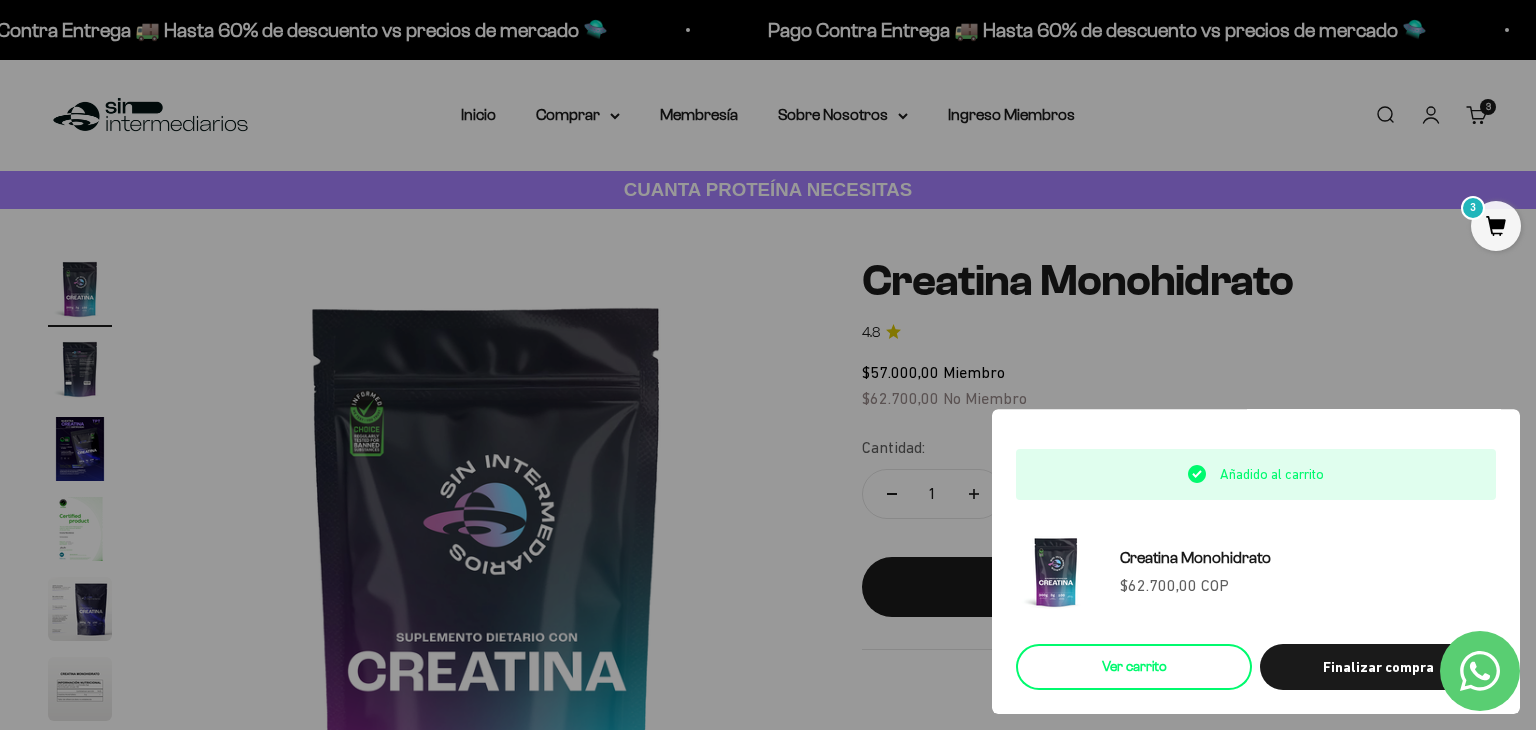 click on "Ver carrito" at bounding box center [1134, 667] 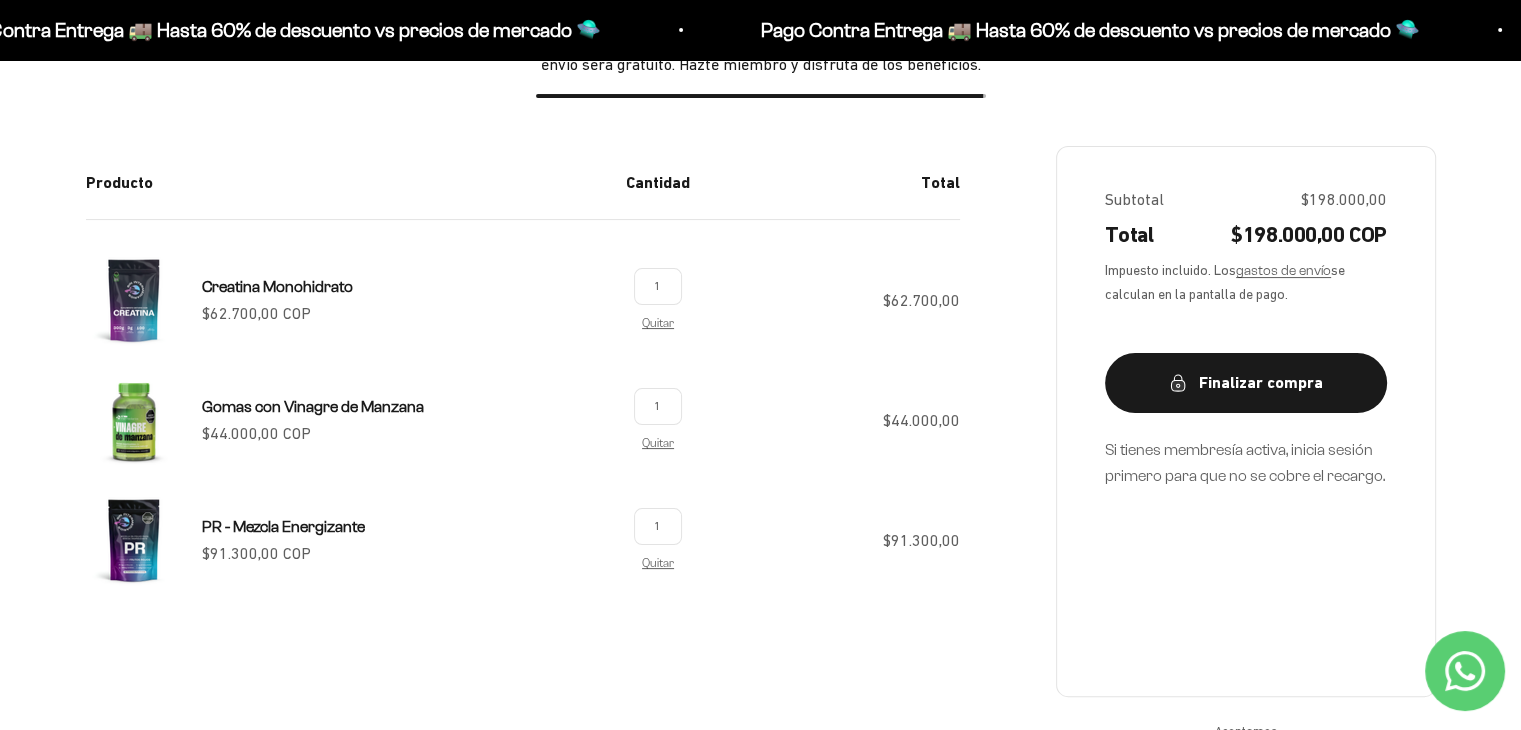 scroll, scrollTop: 0, scrollLeft: 0, axis: both 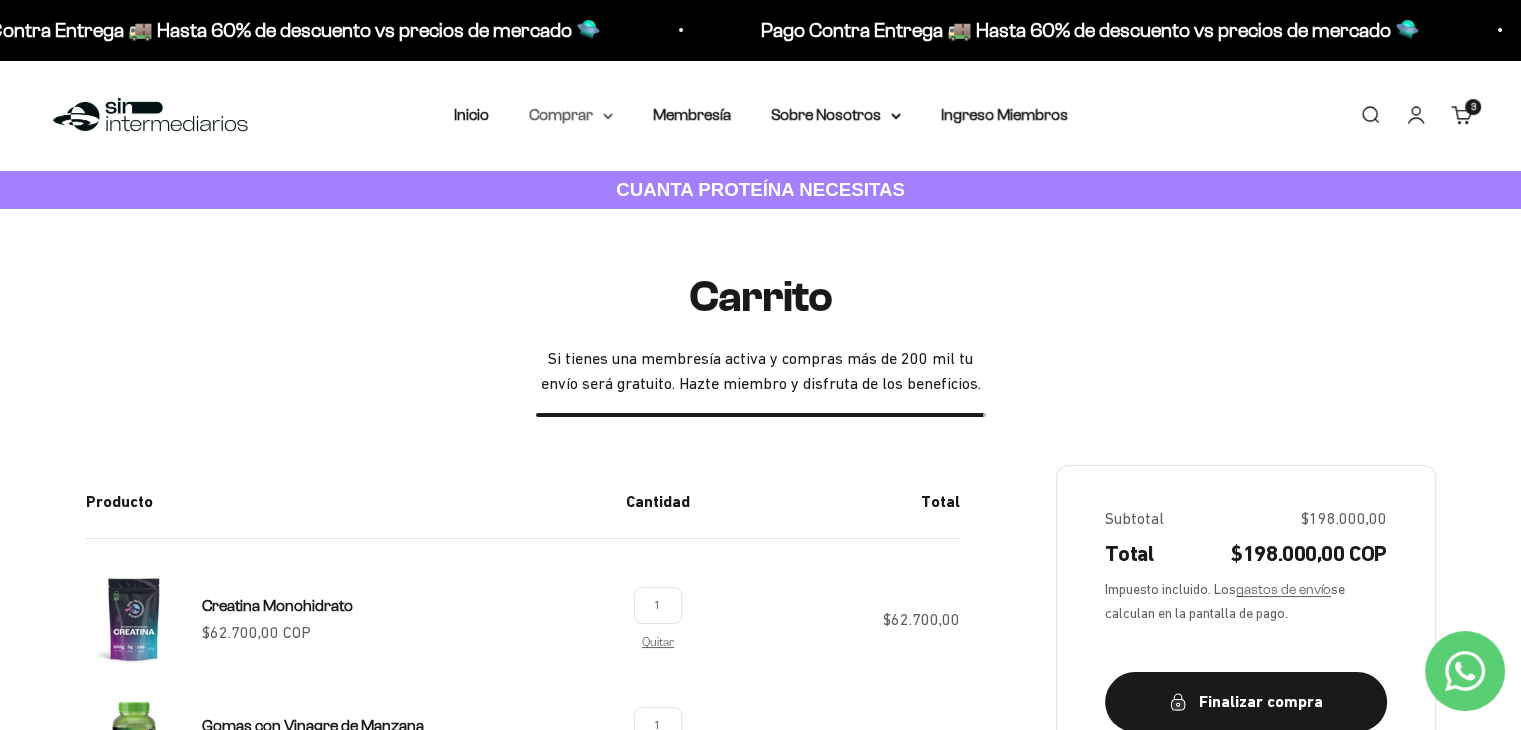 click on "Comprar" at bounding box center (571, 115) 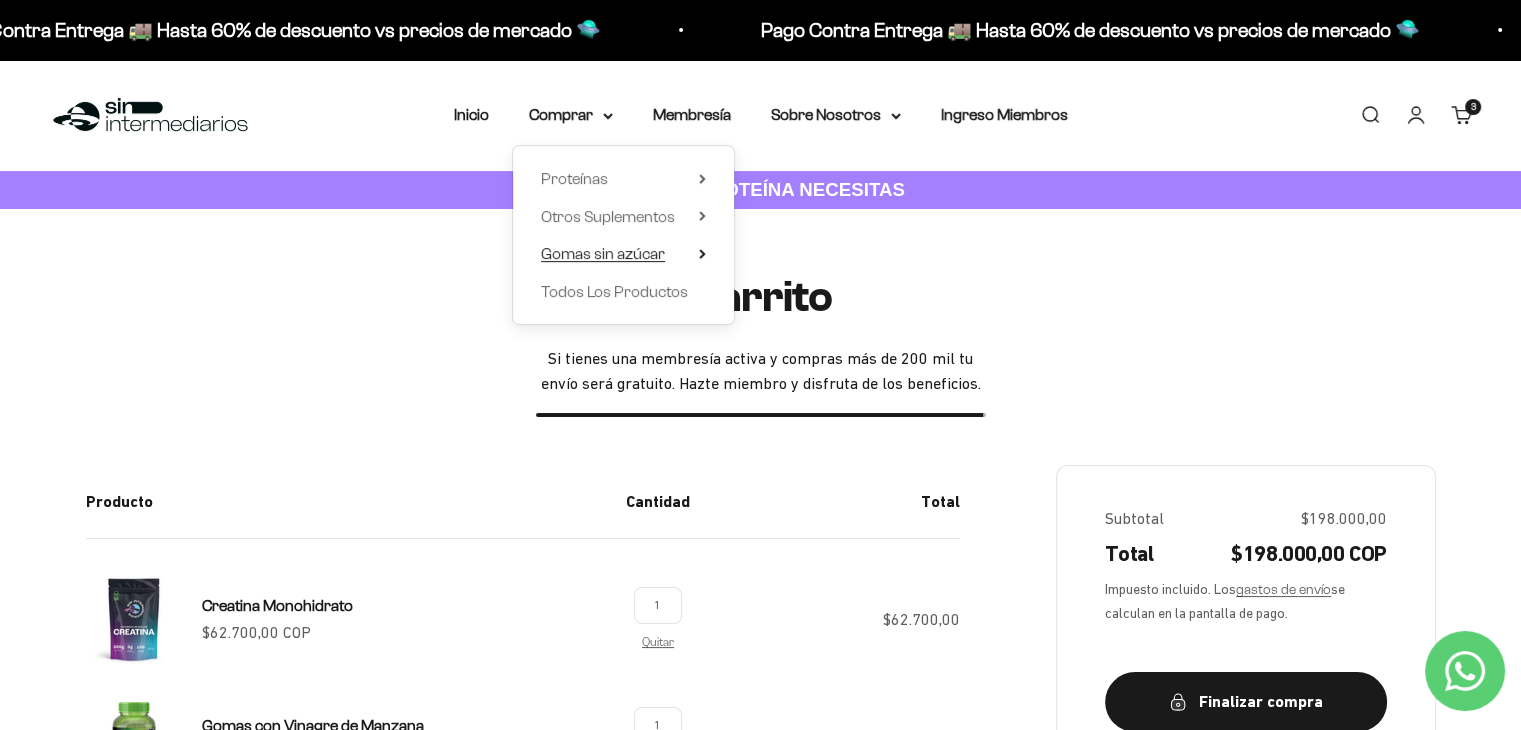 click on "Gomas sin azúcar" at bounding box center [603, 253] 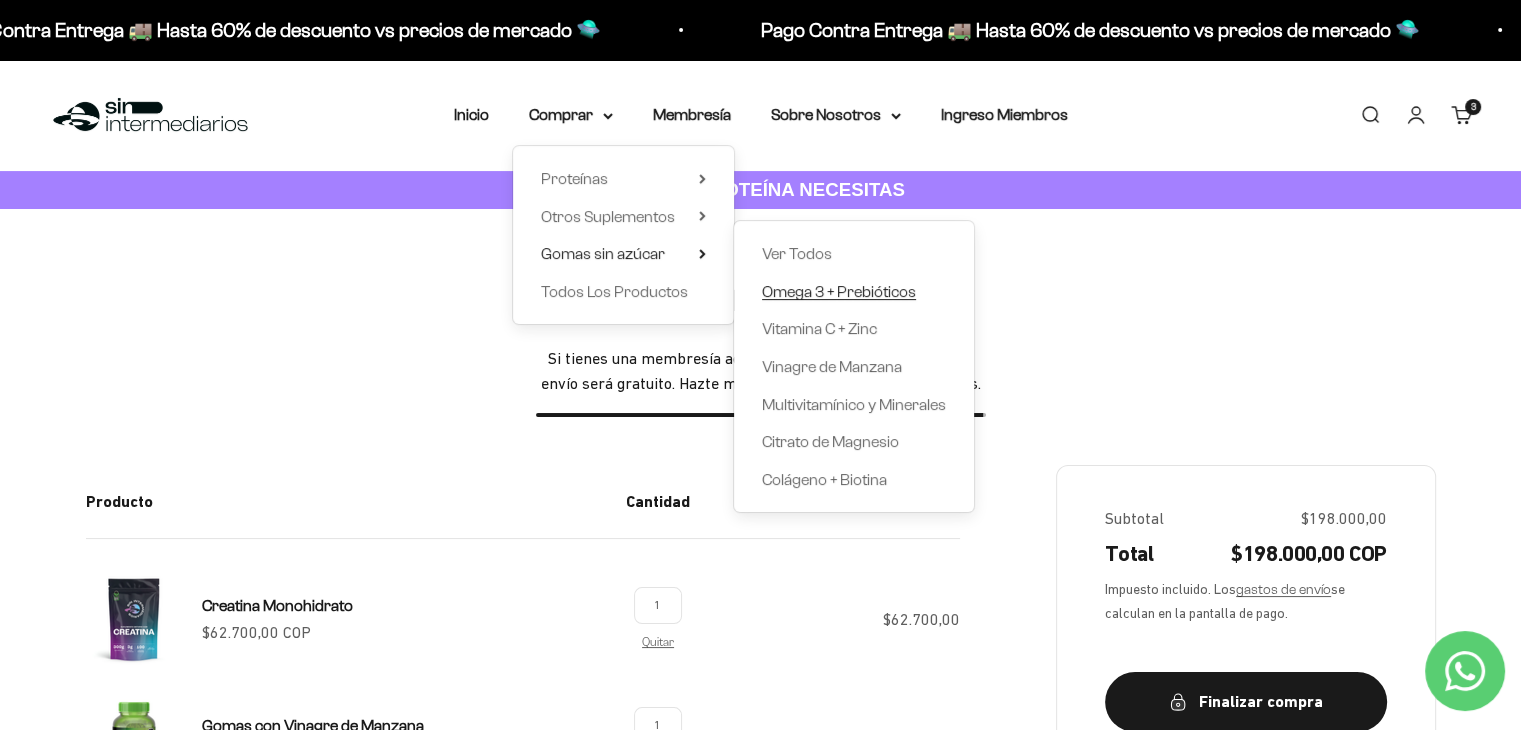 click on "Omega 3 + Prebióticos" at bounding box center (839, 291) 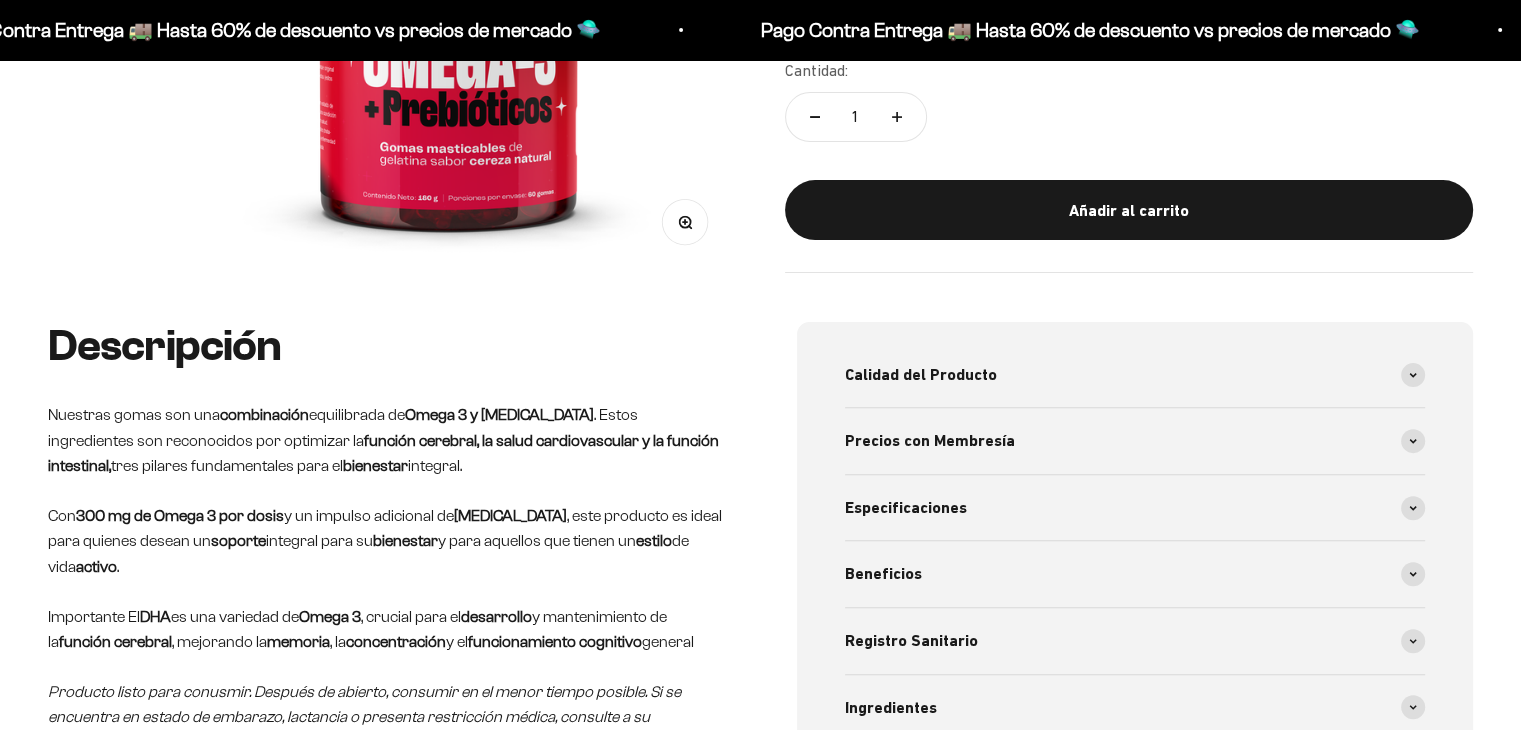 scroll, scrollTop: 563, scrollLeft: 0, axis: vertical 